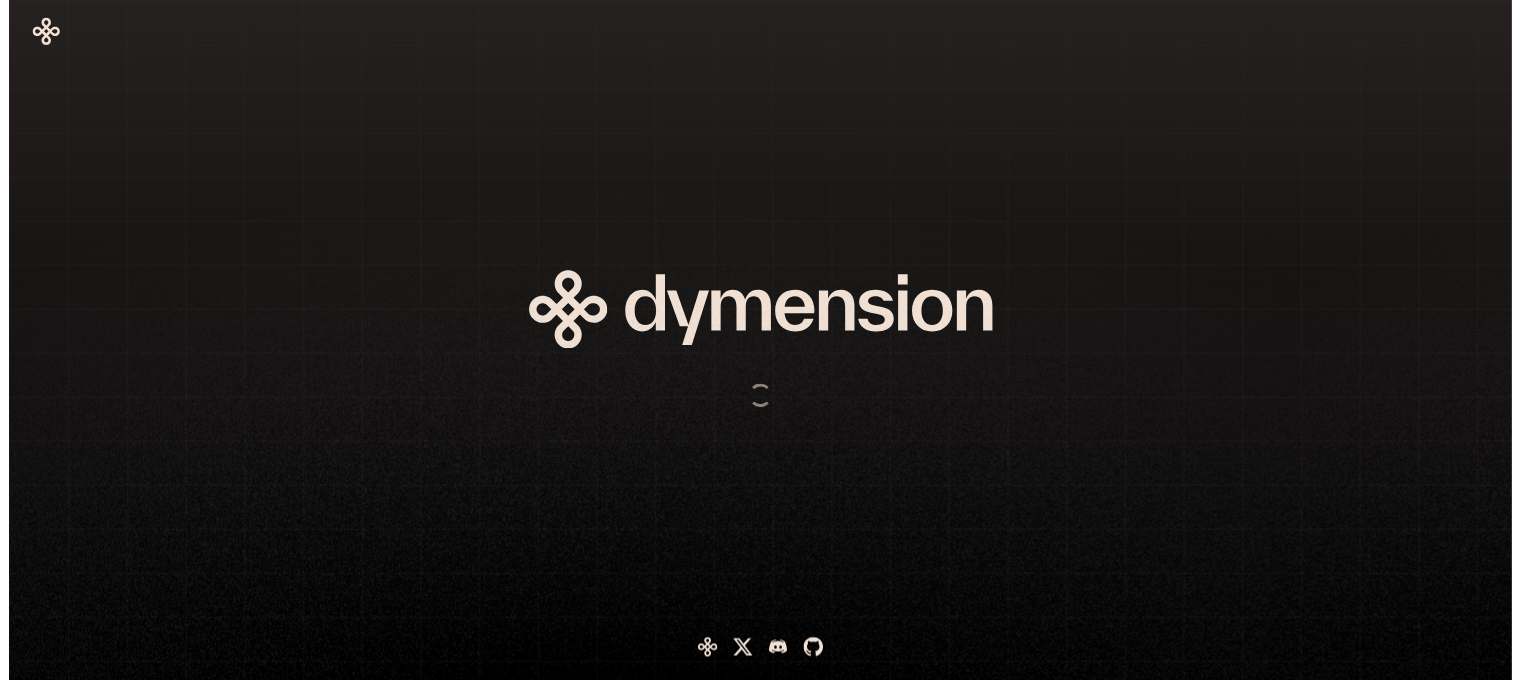 scroll, scrollTop: 0, scrollLeft: 0, axis: both 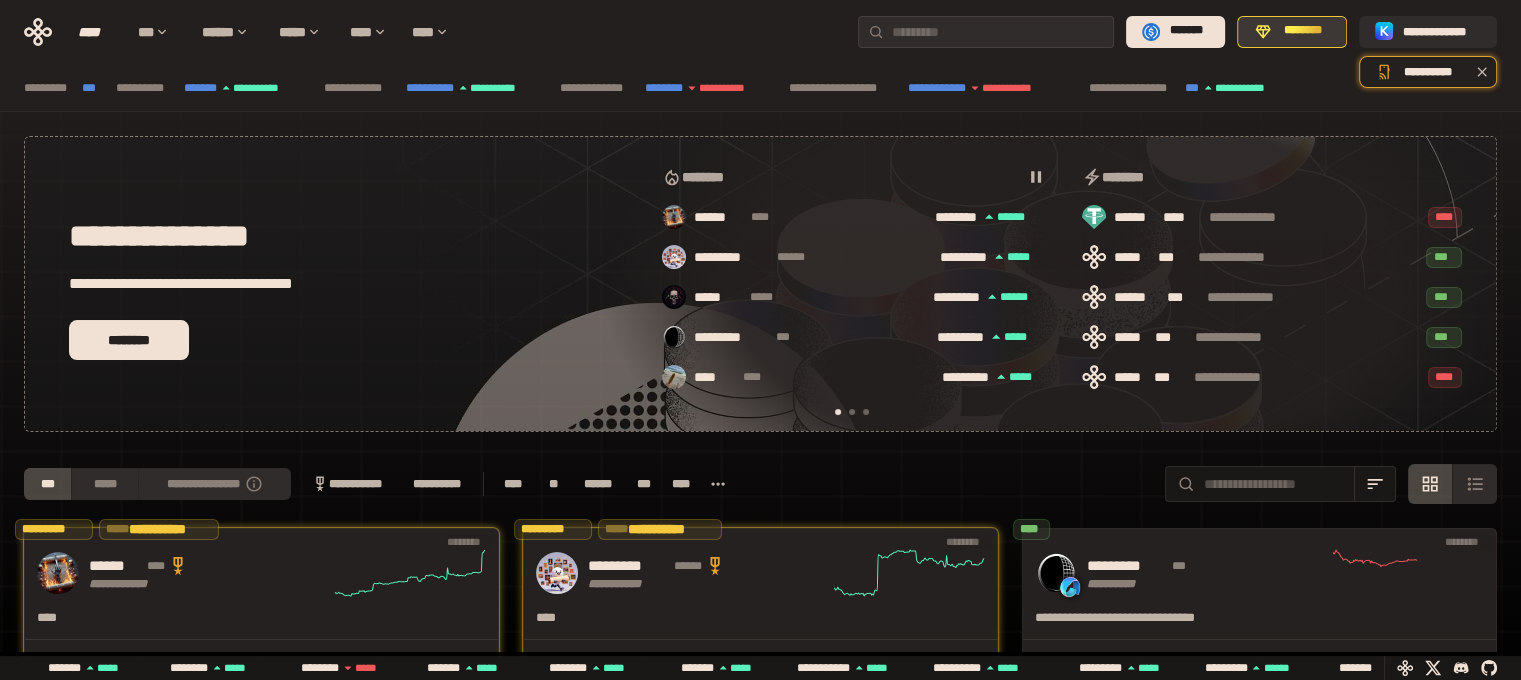 click on "********" at bounding box center [1303, 31] 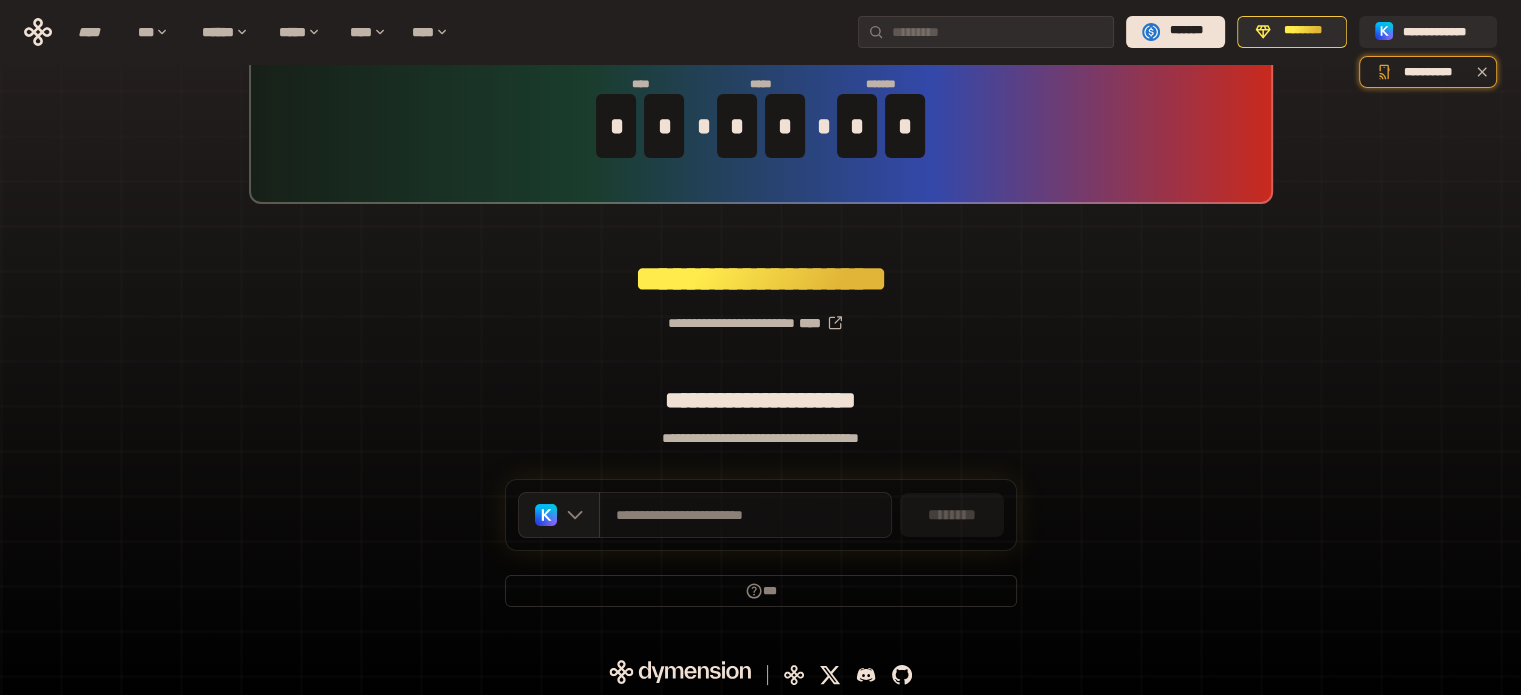 scroll, scrollTop: 87, scrollLeft: 0, axis: vertical 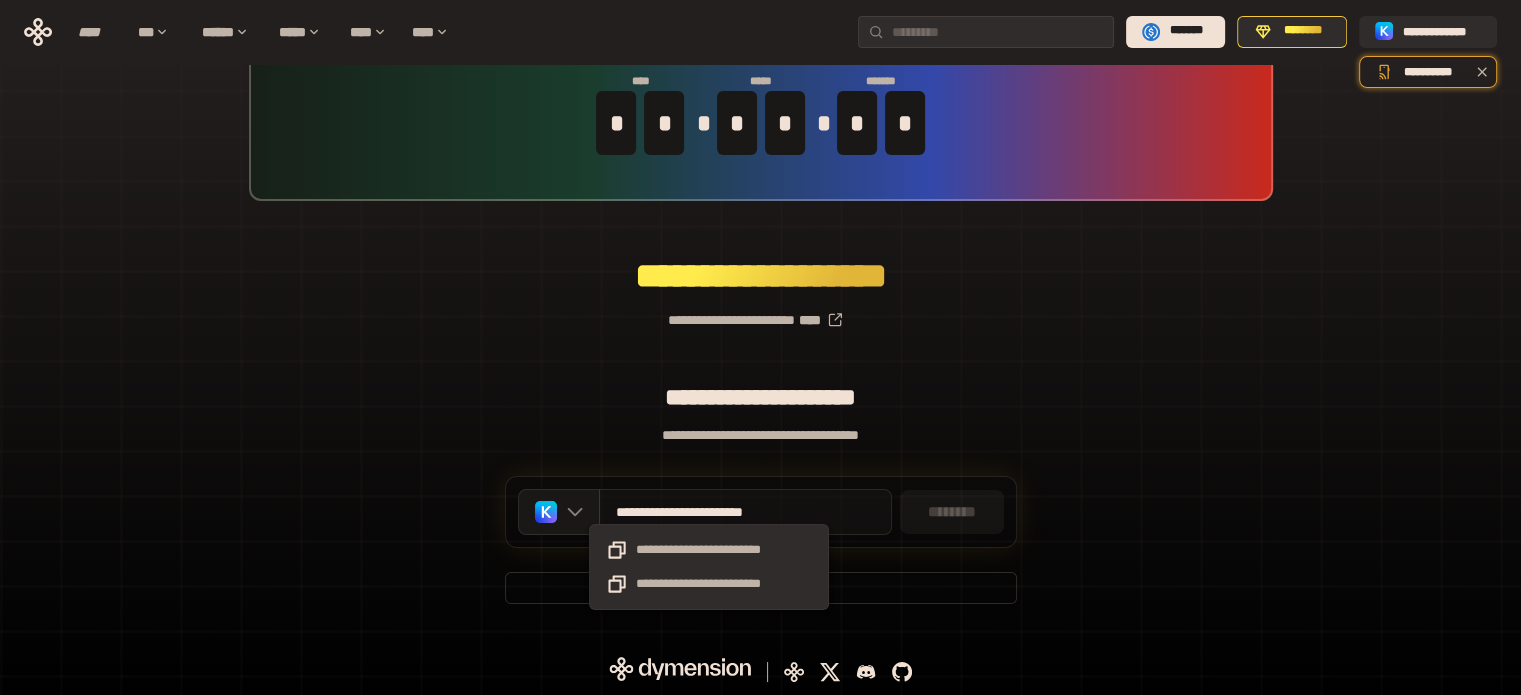 click on "**********" at bounding box center [710, 512] 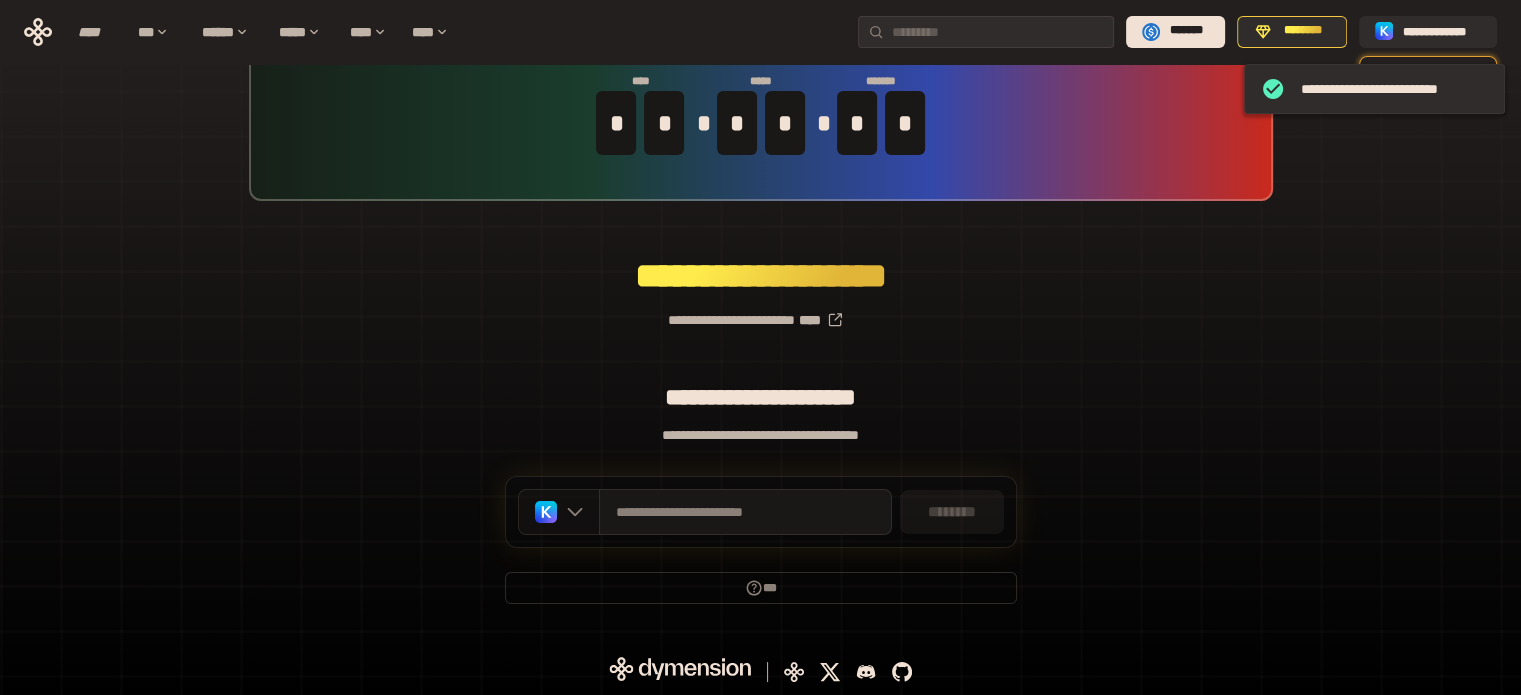 click 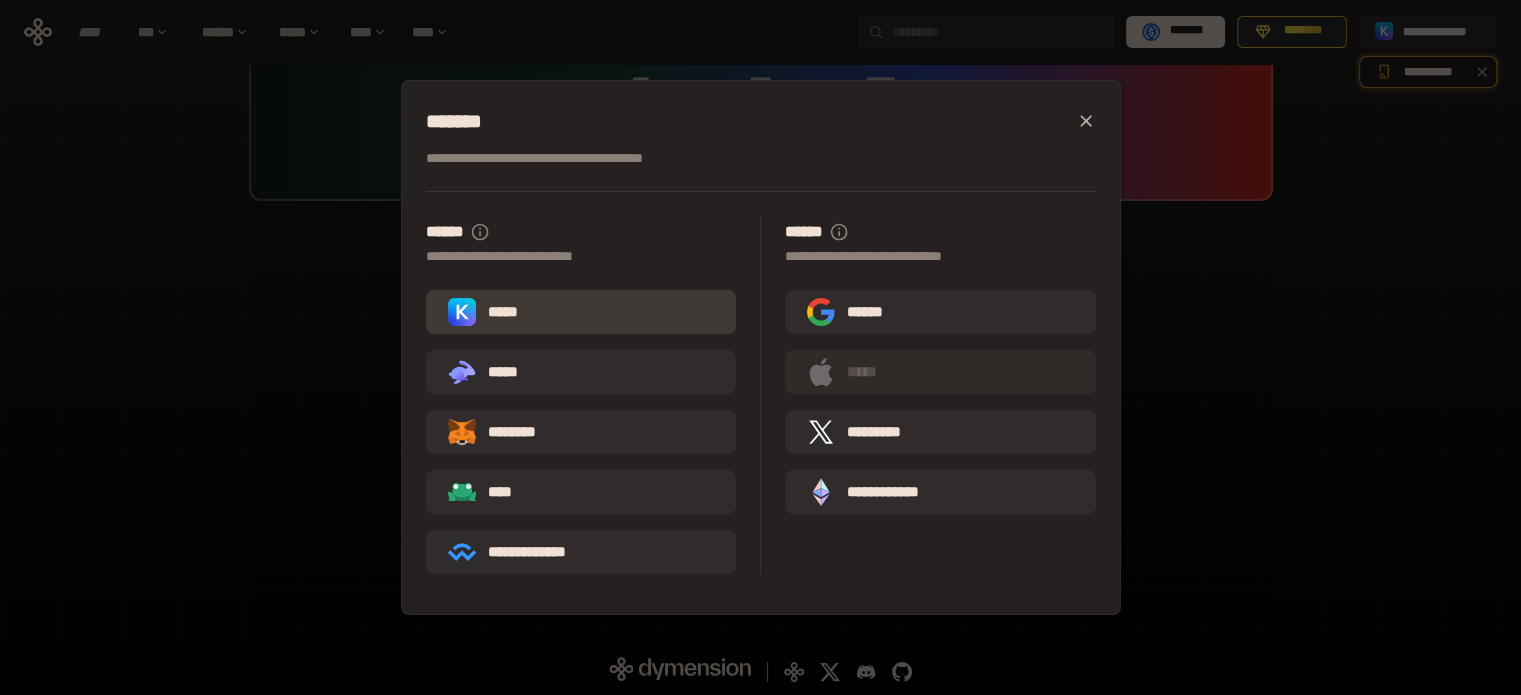 click on "*****" at bounding box center [581, 312] 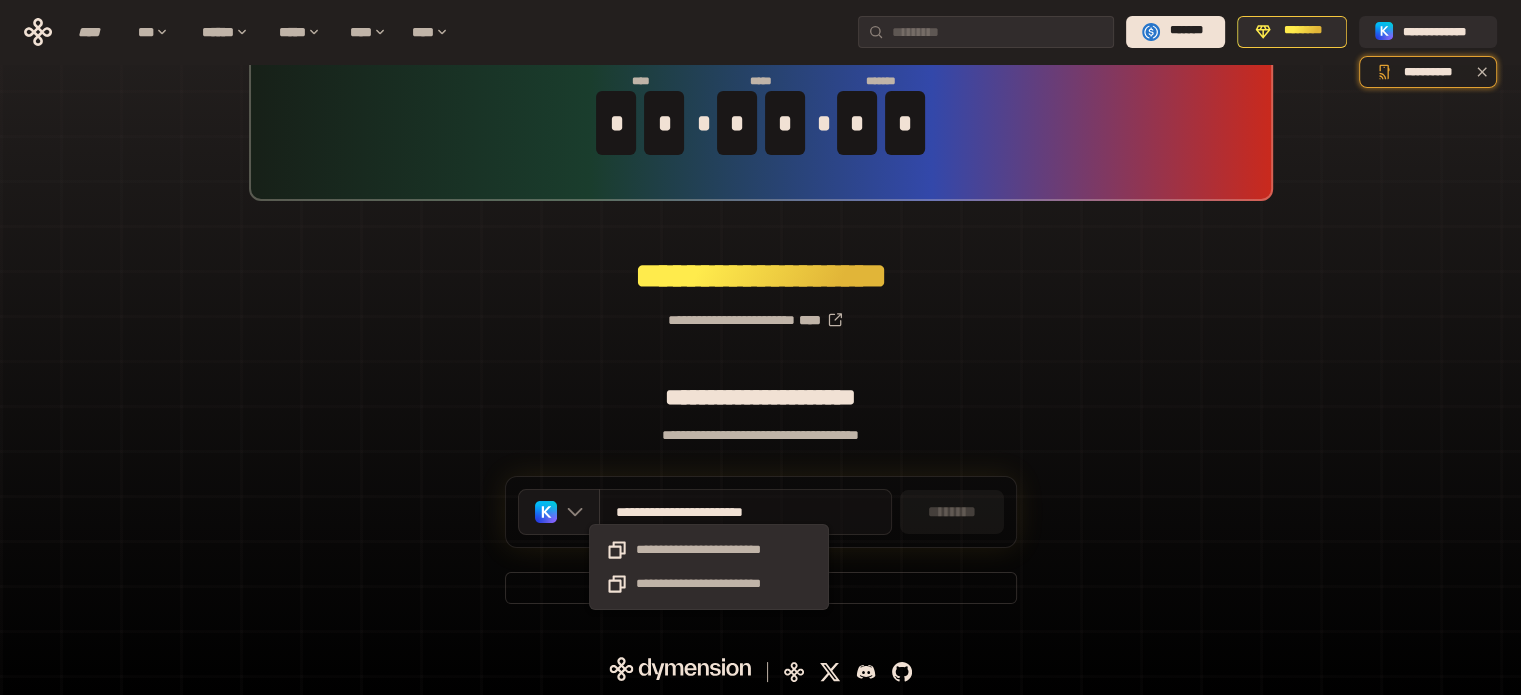 click on "**********" at bounding box center [710, 512] 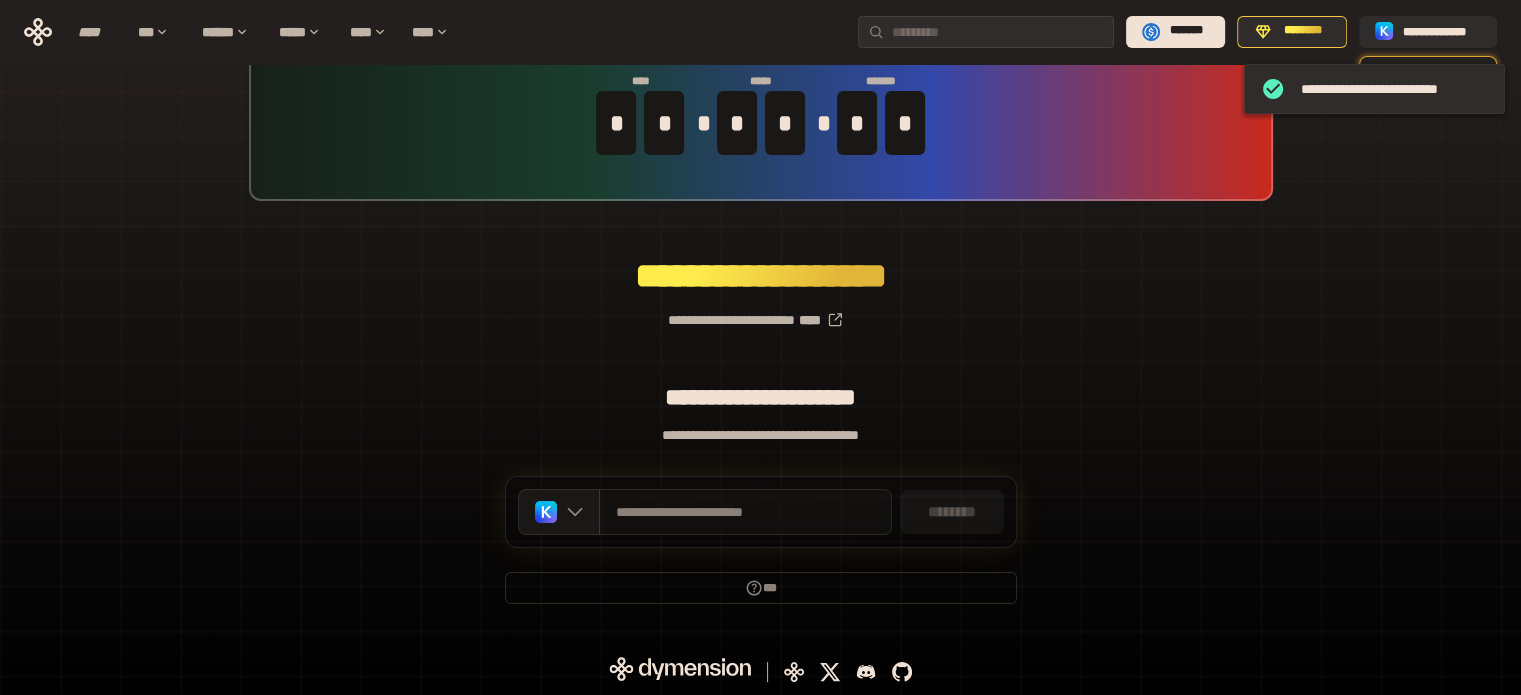 click on "**********" at bounding box center (745, 512) 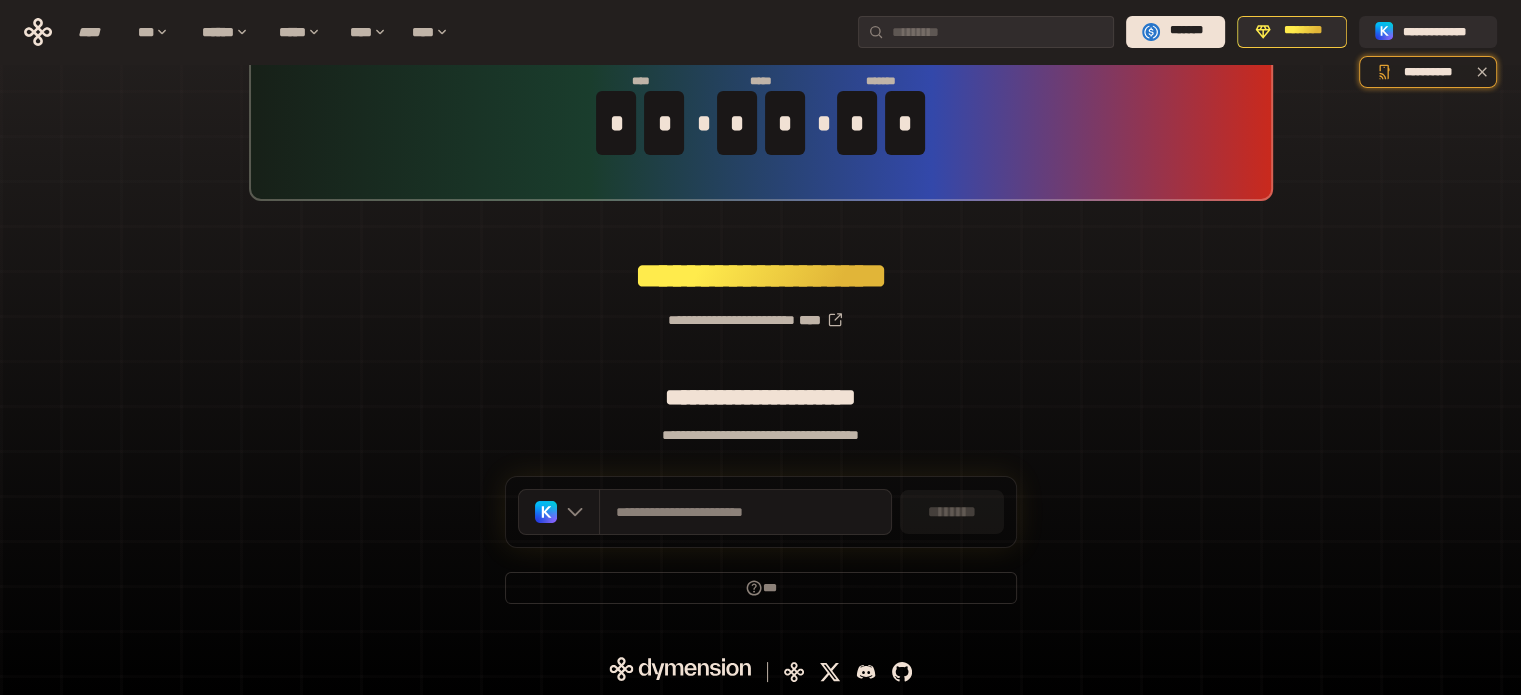 drag, startPoint x: 860, startPoint y: 512, endPoint x: 1300, endPoint y: 439, distance: 446.0146 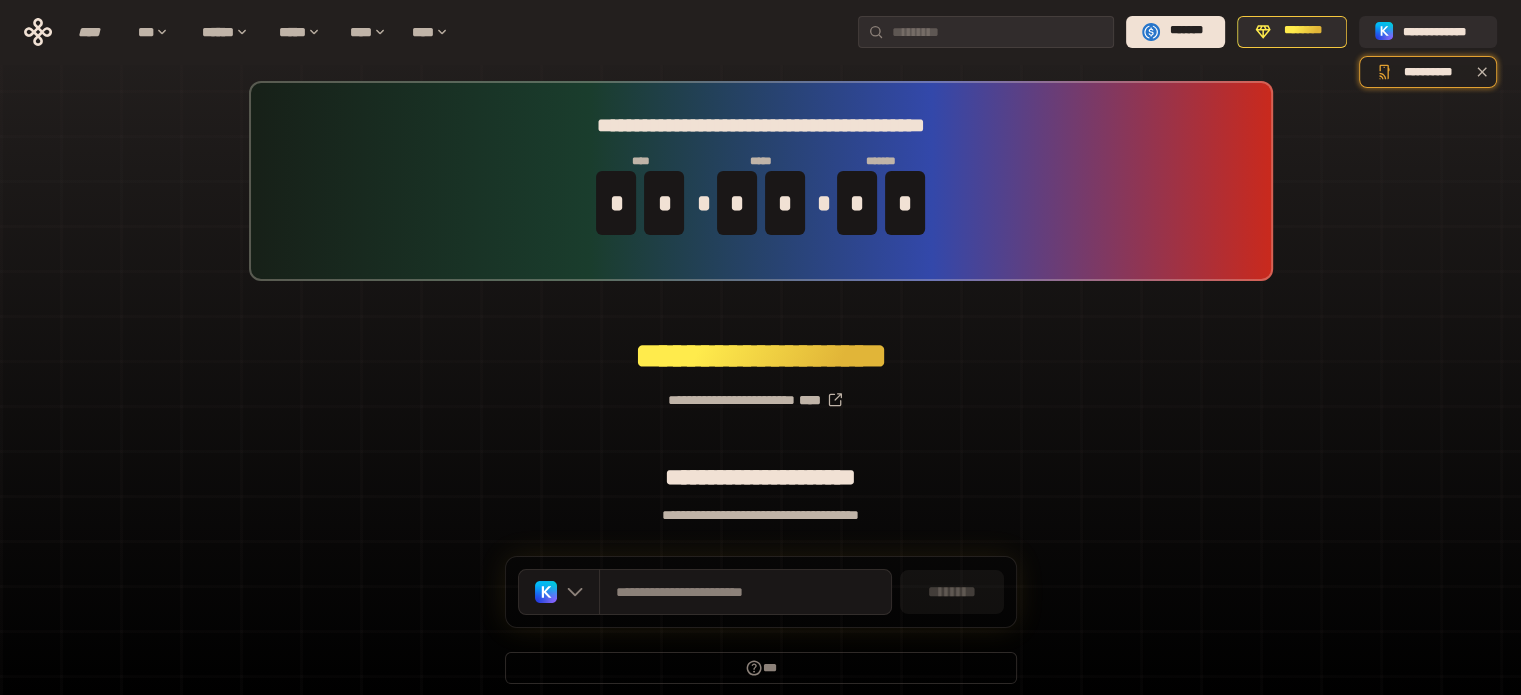 scroll, scrollTop: 0, scrollLeft: 0, axis: both 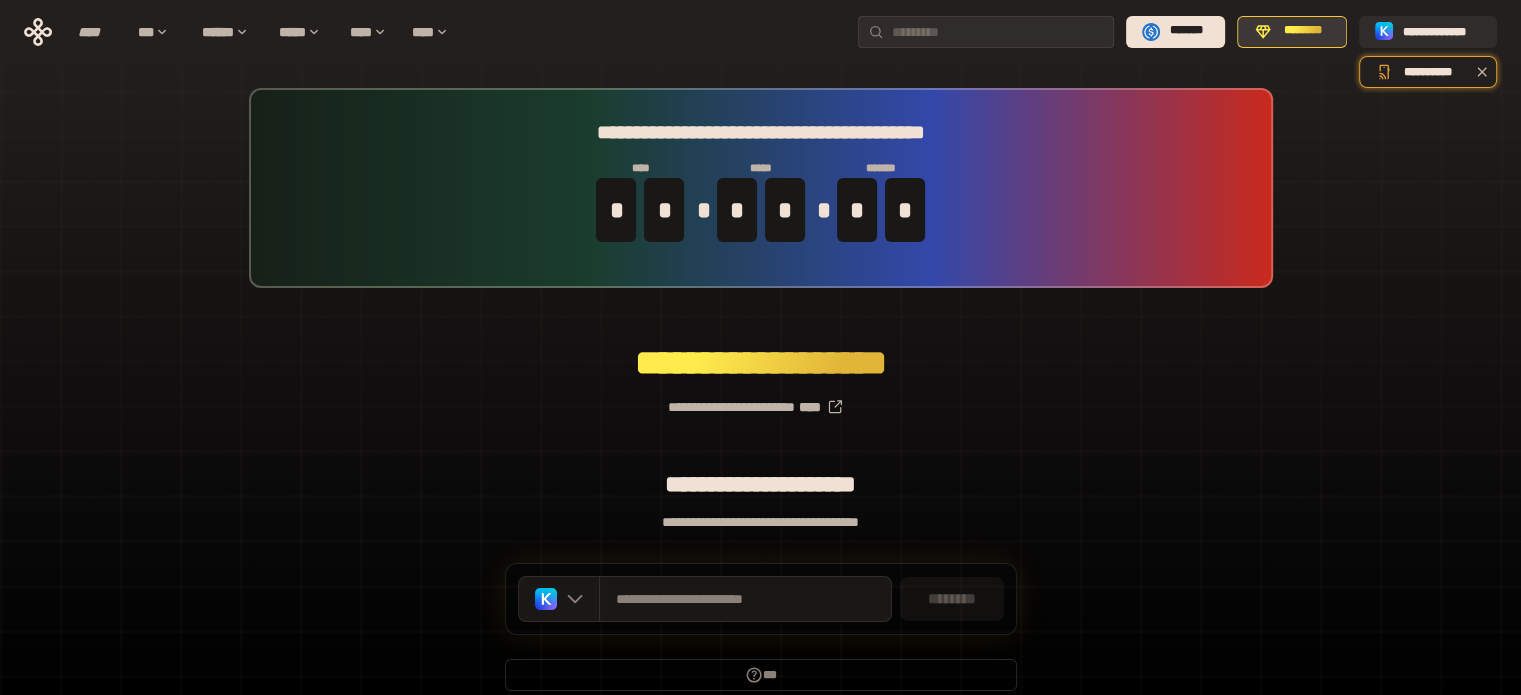 click on "********" at bounding box center (1303, 31) 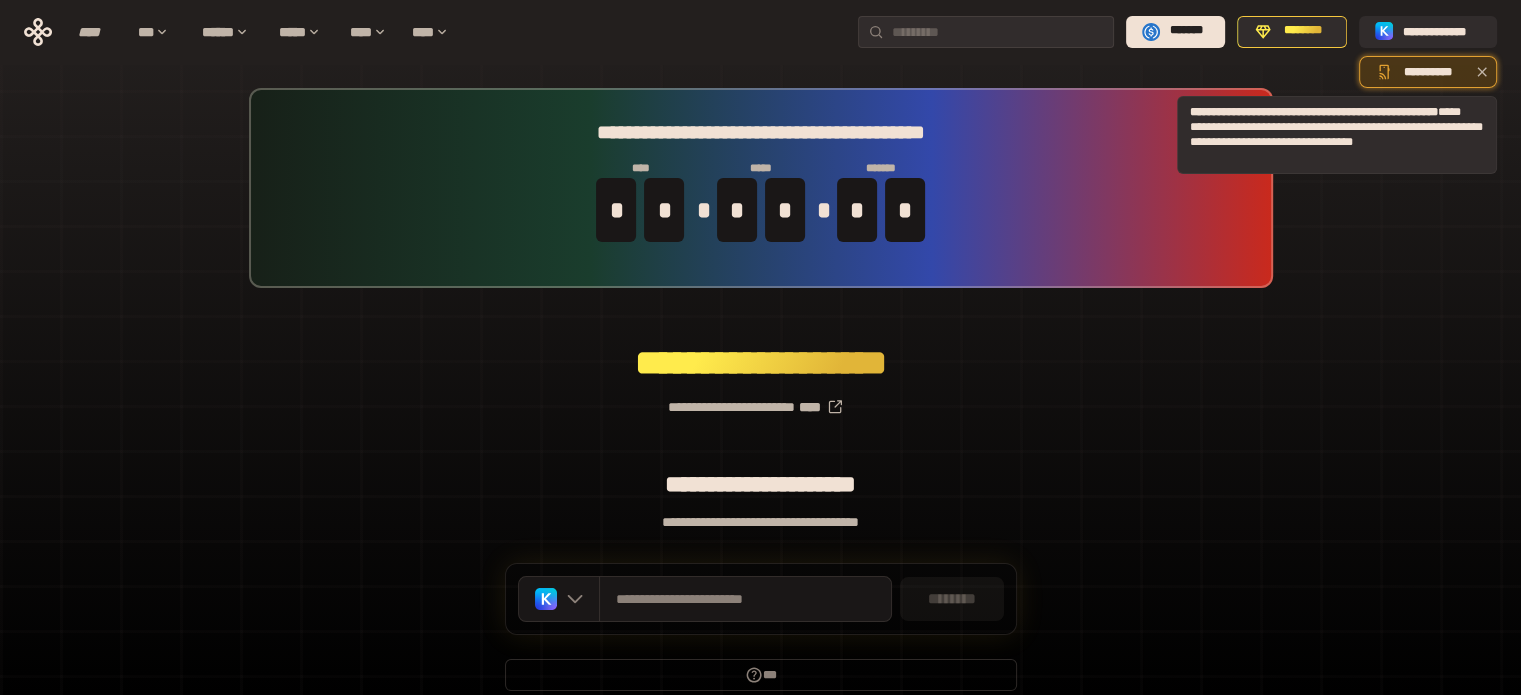 click 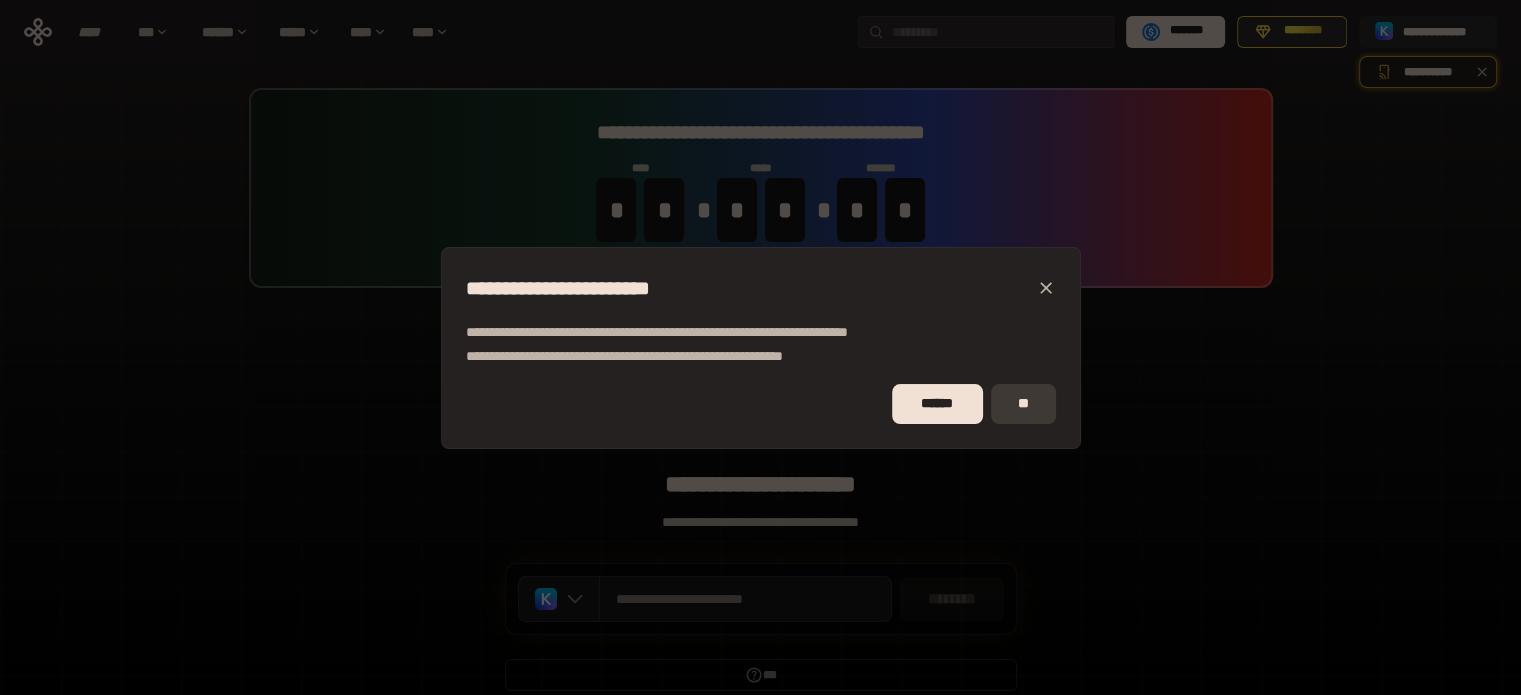 click on "**" at bounding box center (1023, 404) 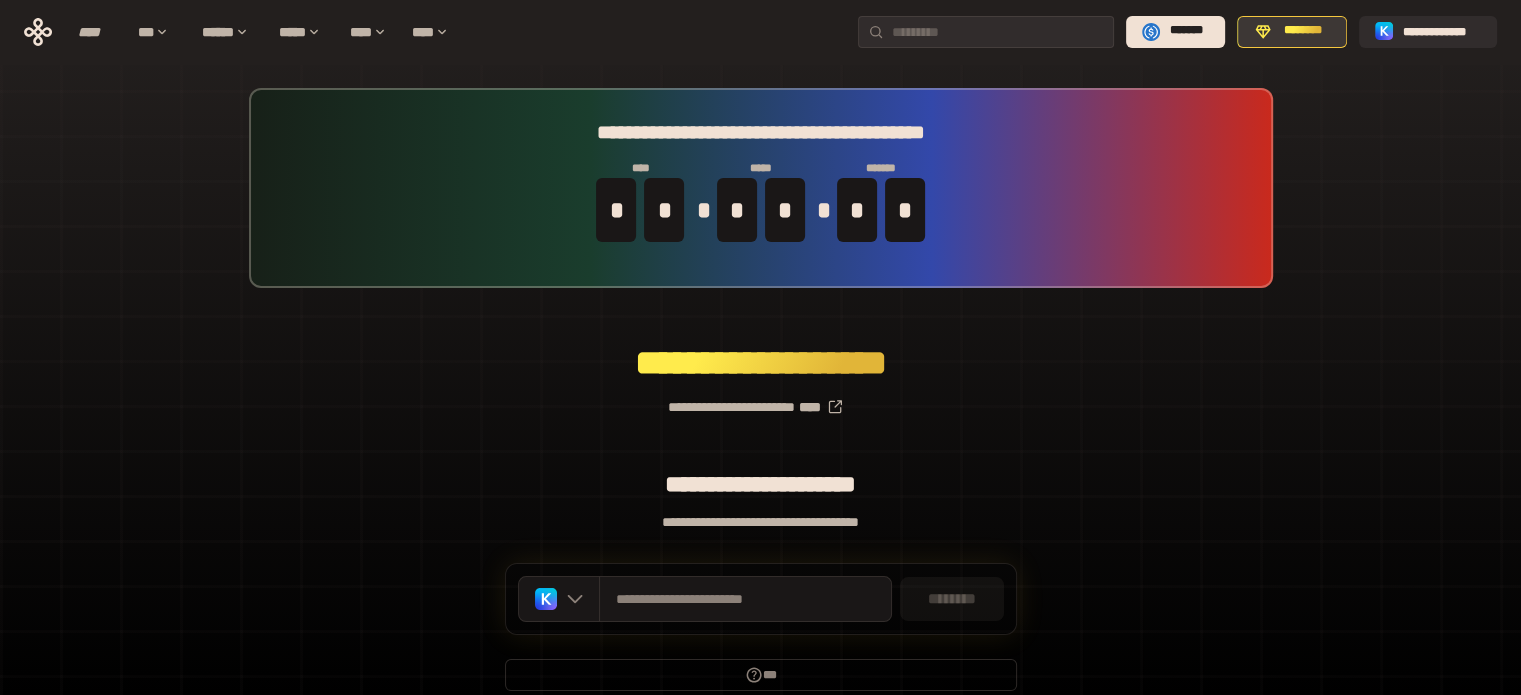 click on "********" at bounding box center (1303, 31) 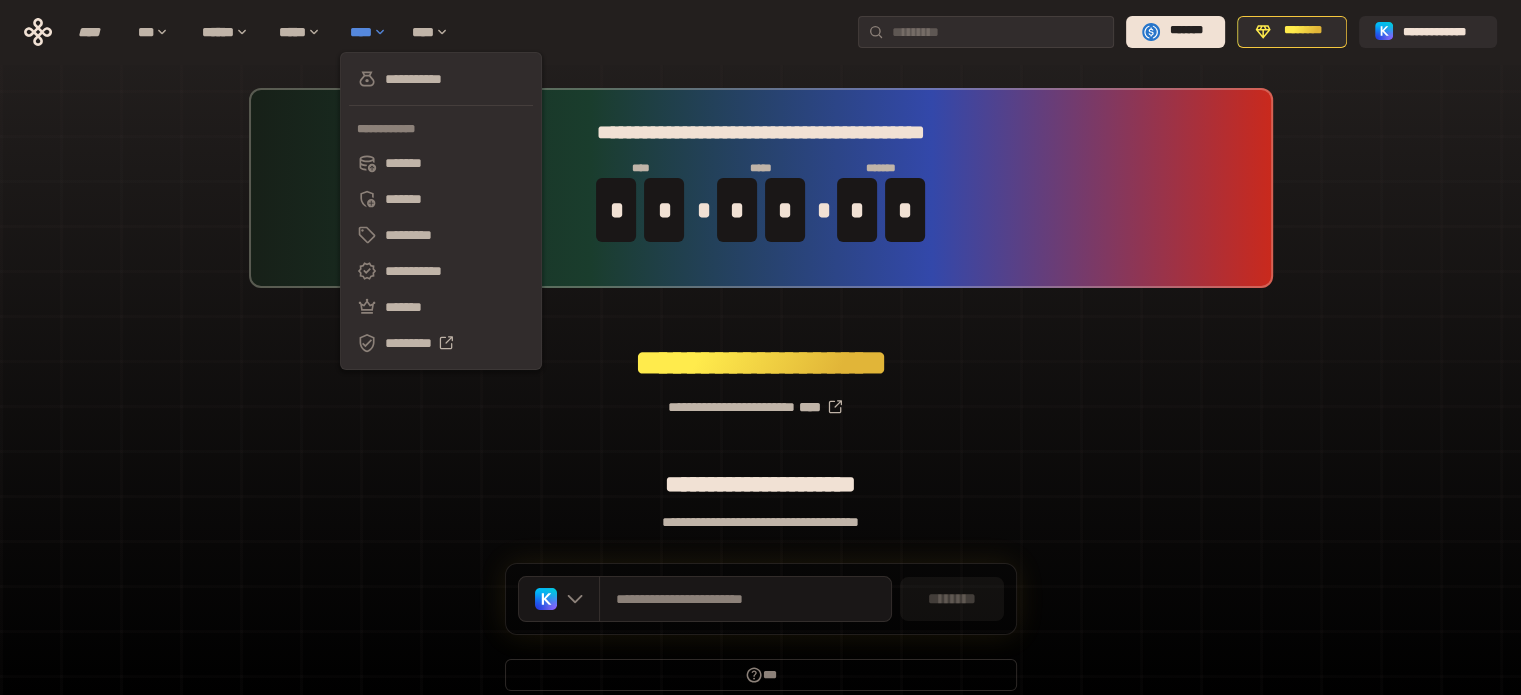 click on "****" at bounding box center (371, 32) 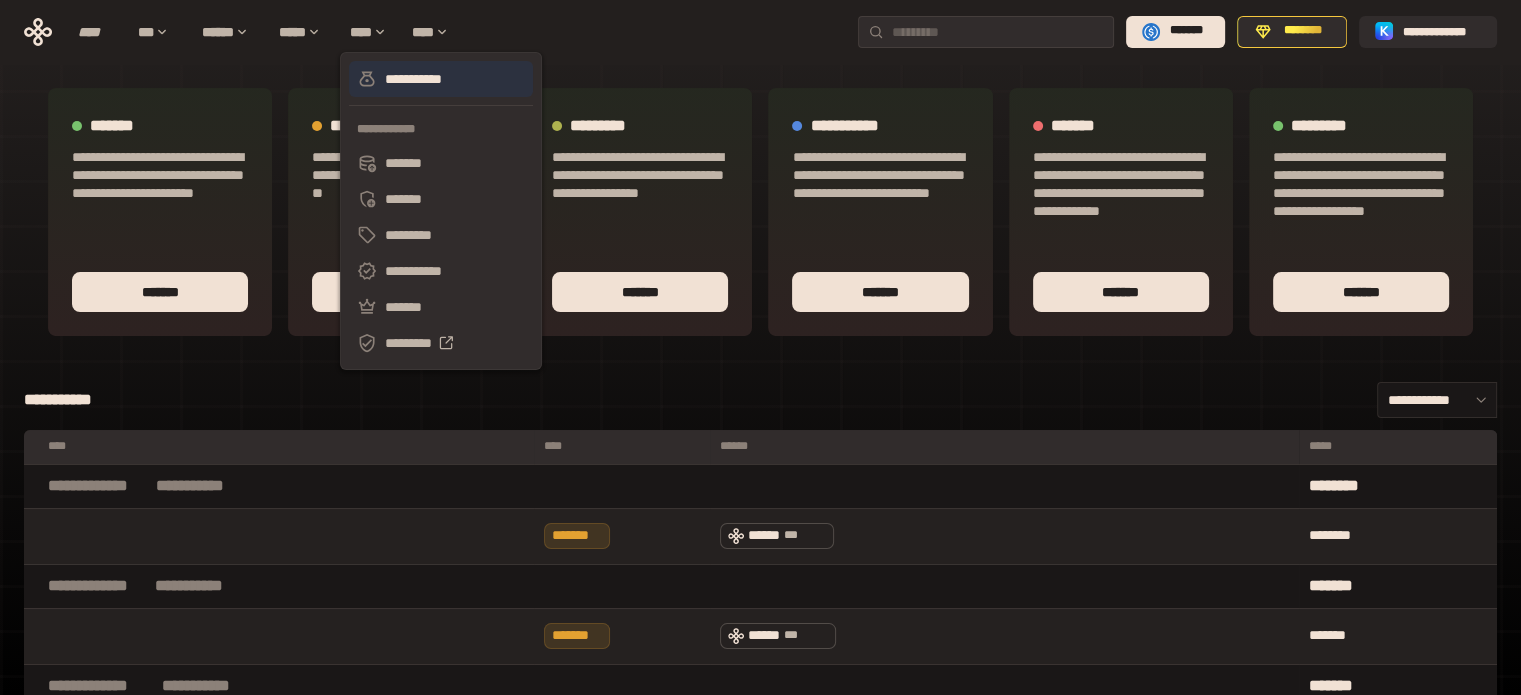 click on "**********" at bounding box center (441, 79) 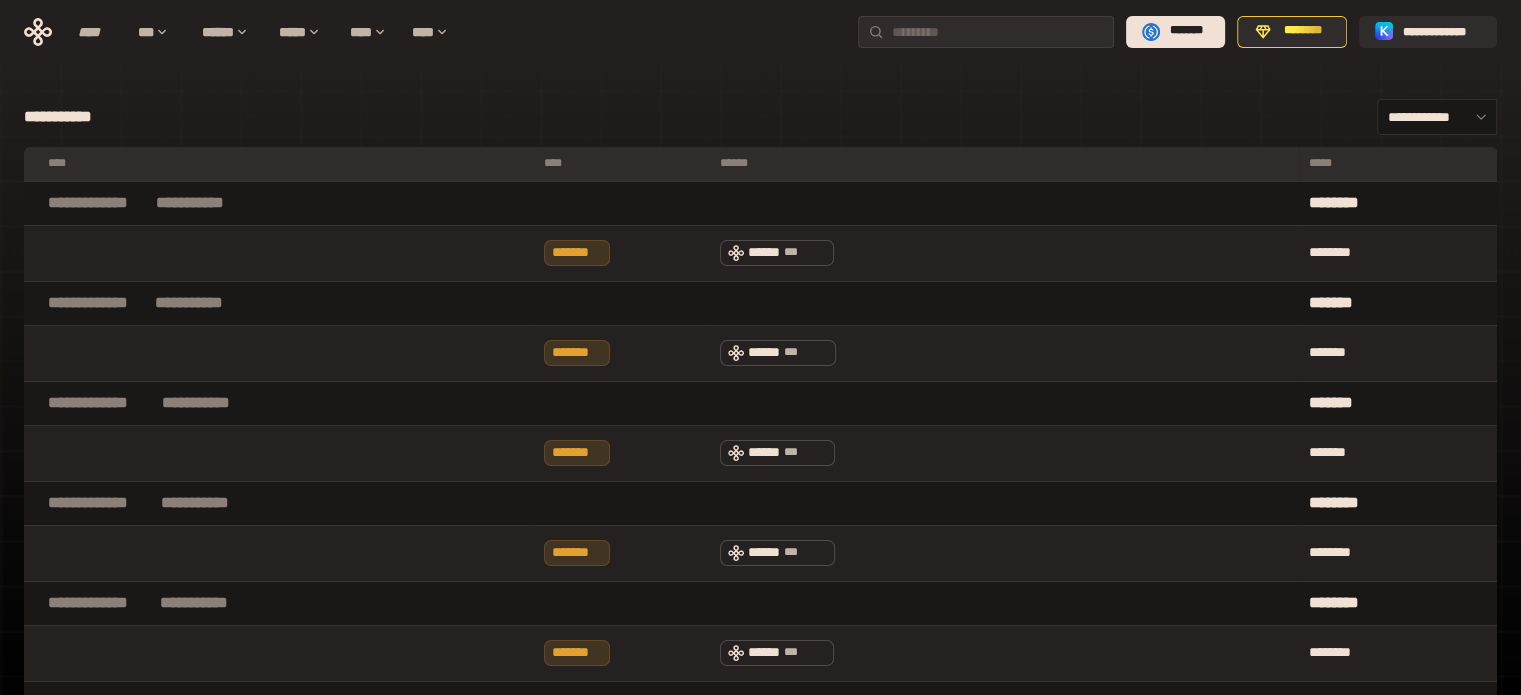 scroll, scrollTop: 0, scrollLeft: 0, axis: both 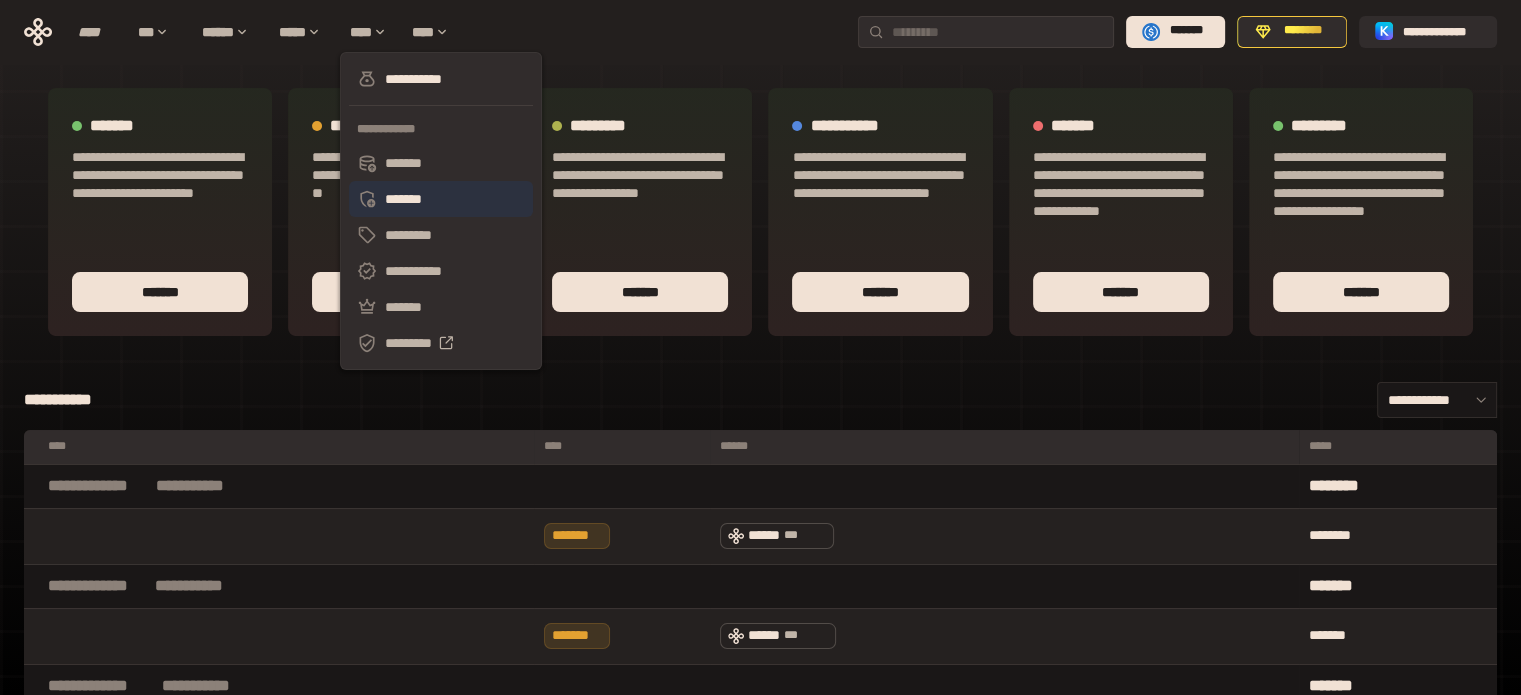 click on "*******" at bounding box center [441, 199] 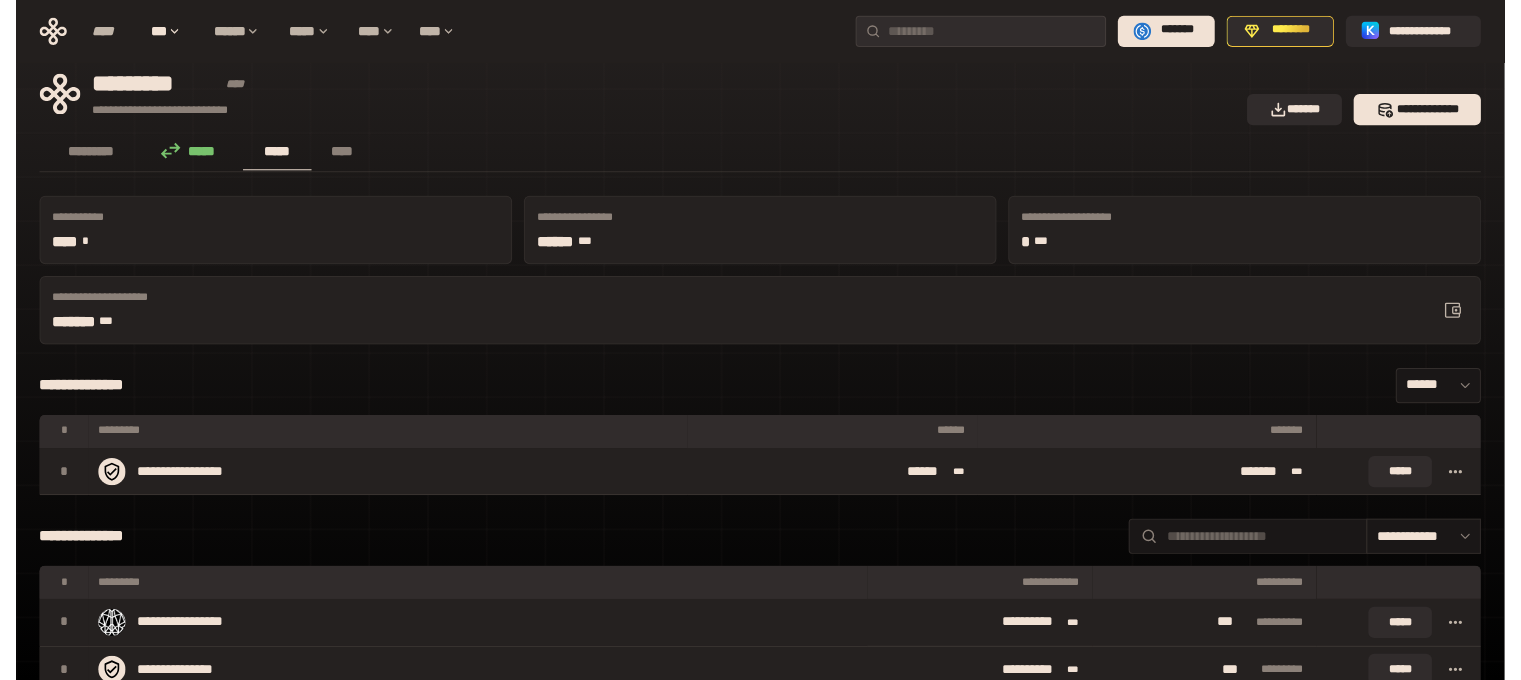 scroll, scrollTop: 0, scrollLeft: 0, axis: both 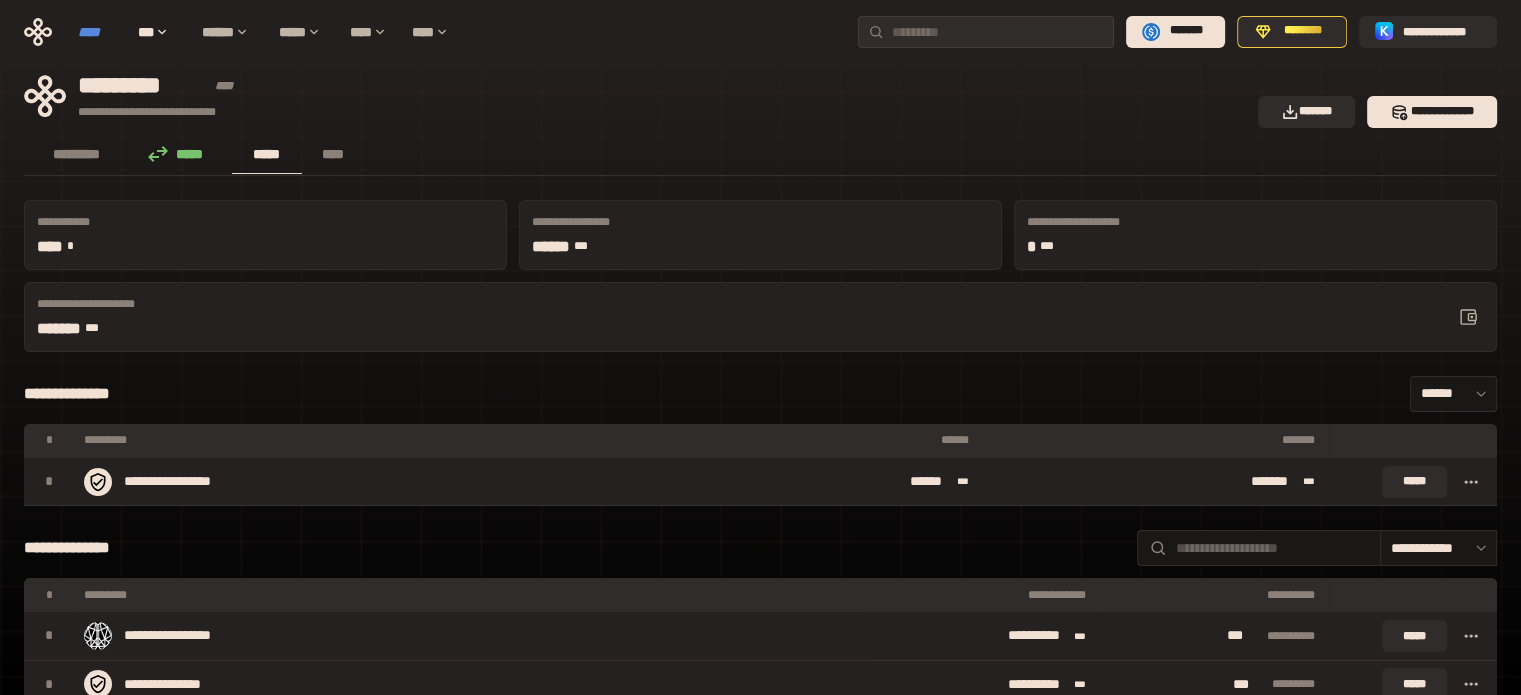 click on "****" at bounding box center [98, 32] 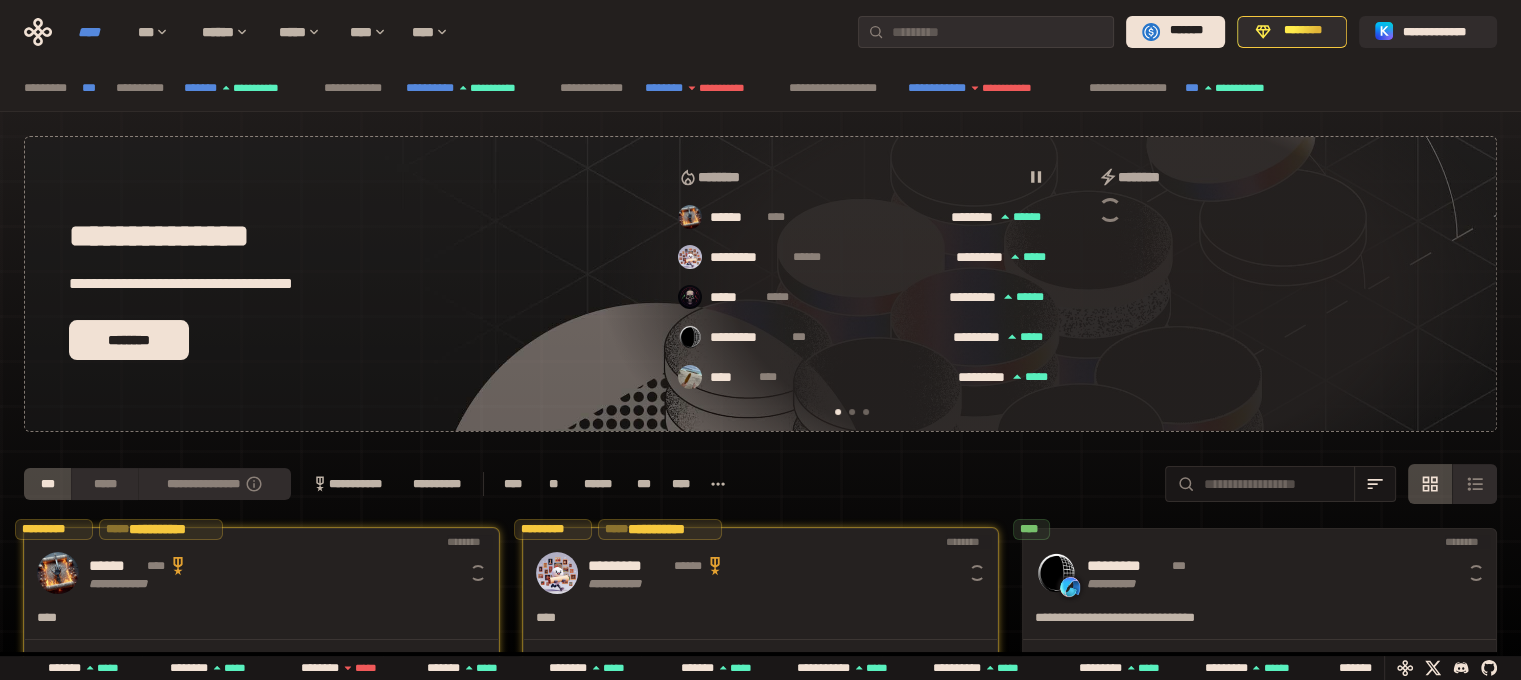 scroll, scrollTop: 0, scrollLeft: 16, axis: horizontal 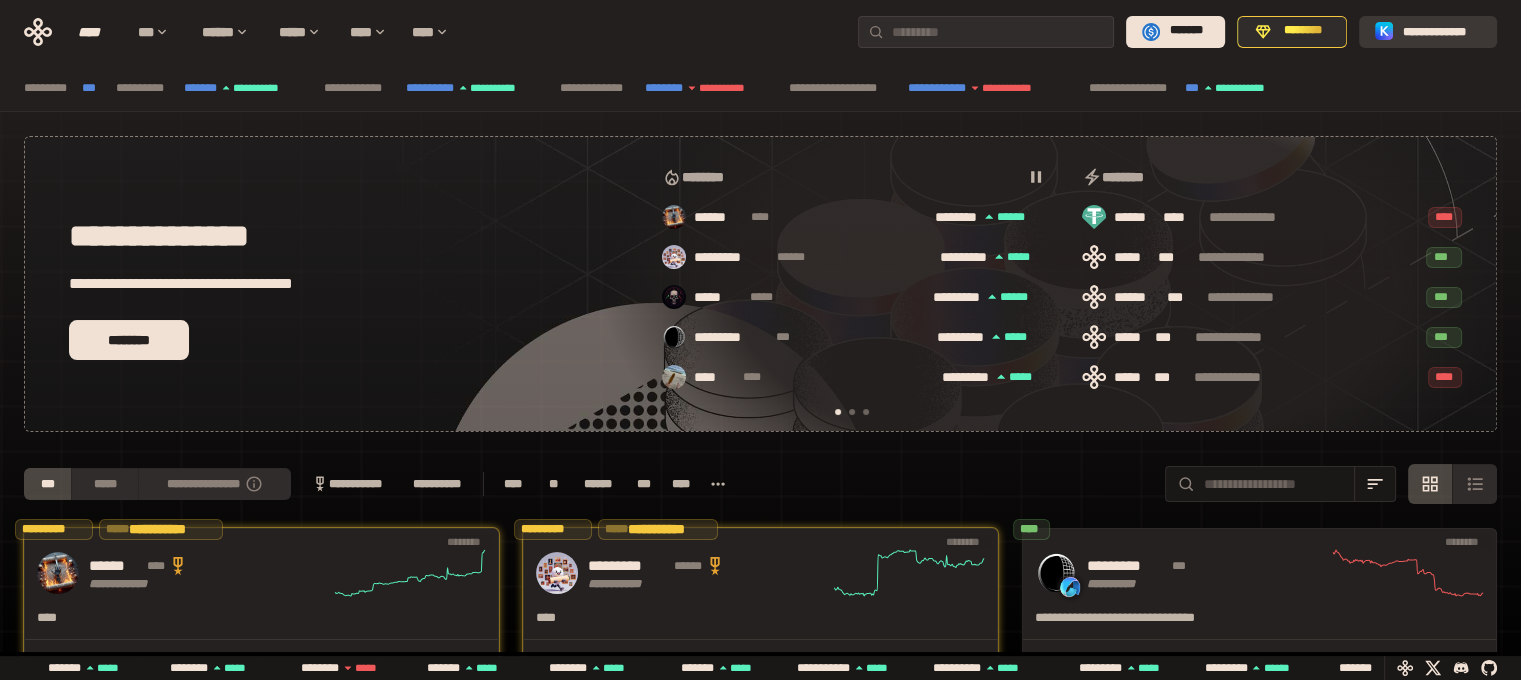 click on "**********" at bounding box center (1442, 31) 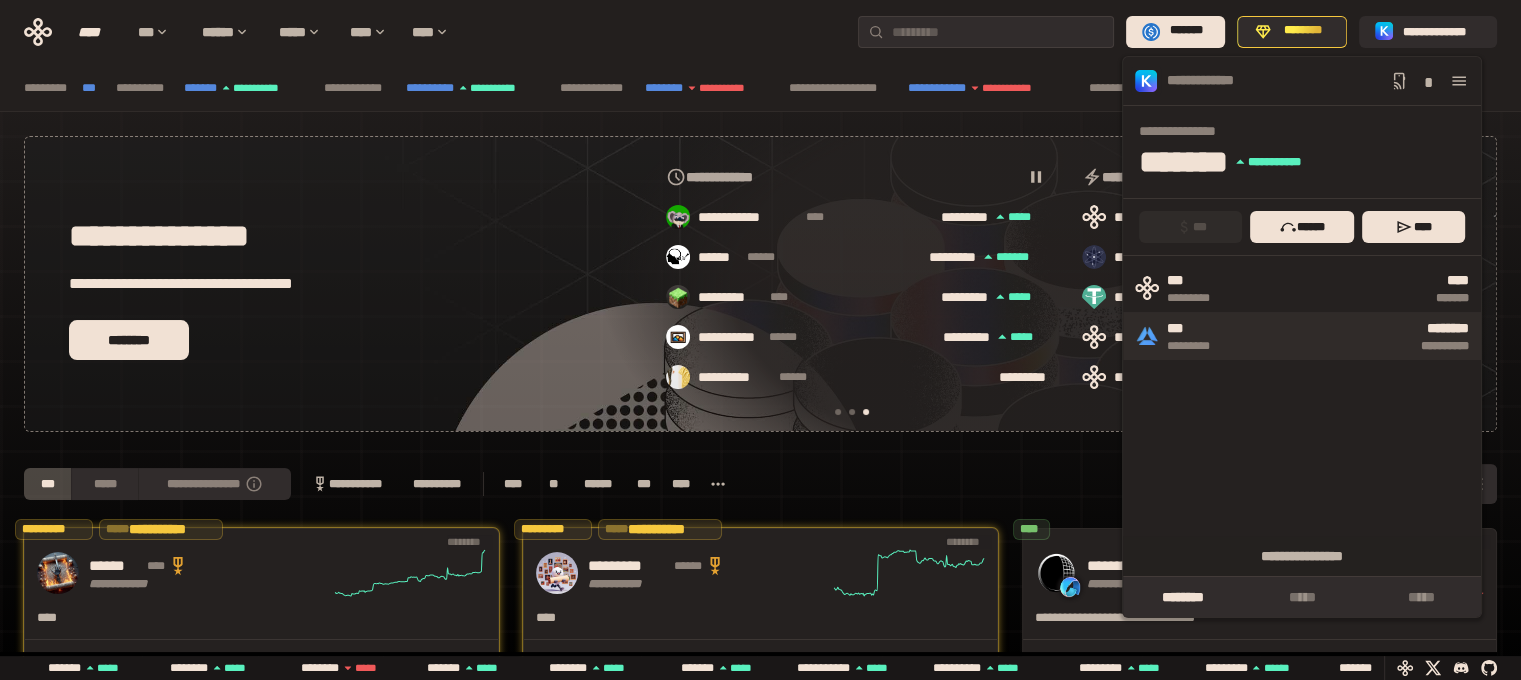 scroll, scrollTop: 0, scrollLeft: 856, axis: horizontal 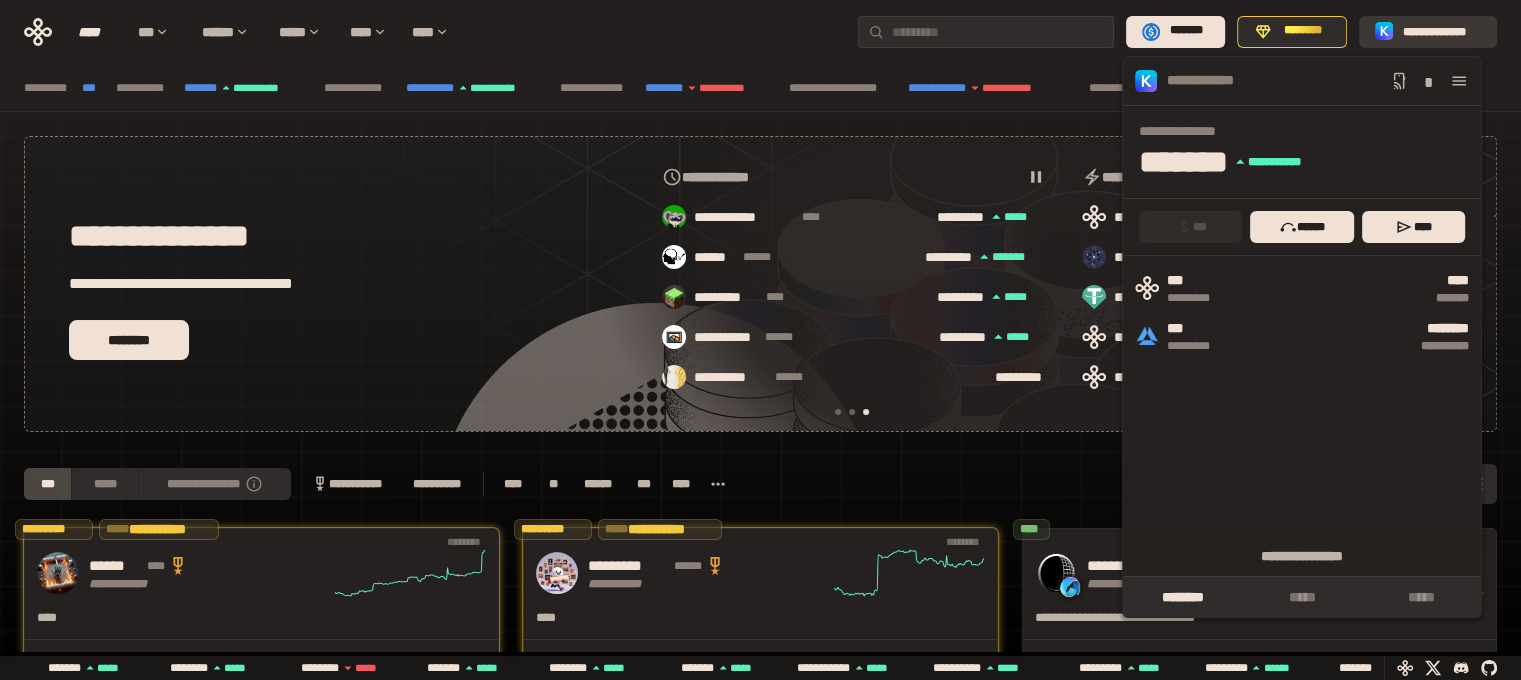 click on "**********" at bounding box center (1442, 31) 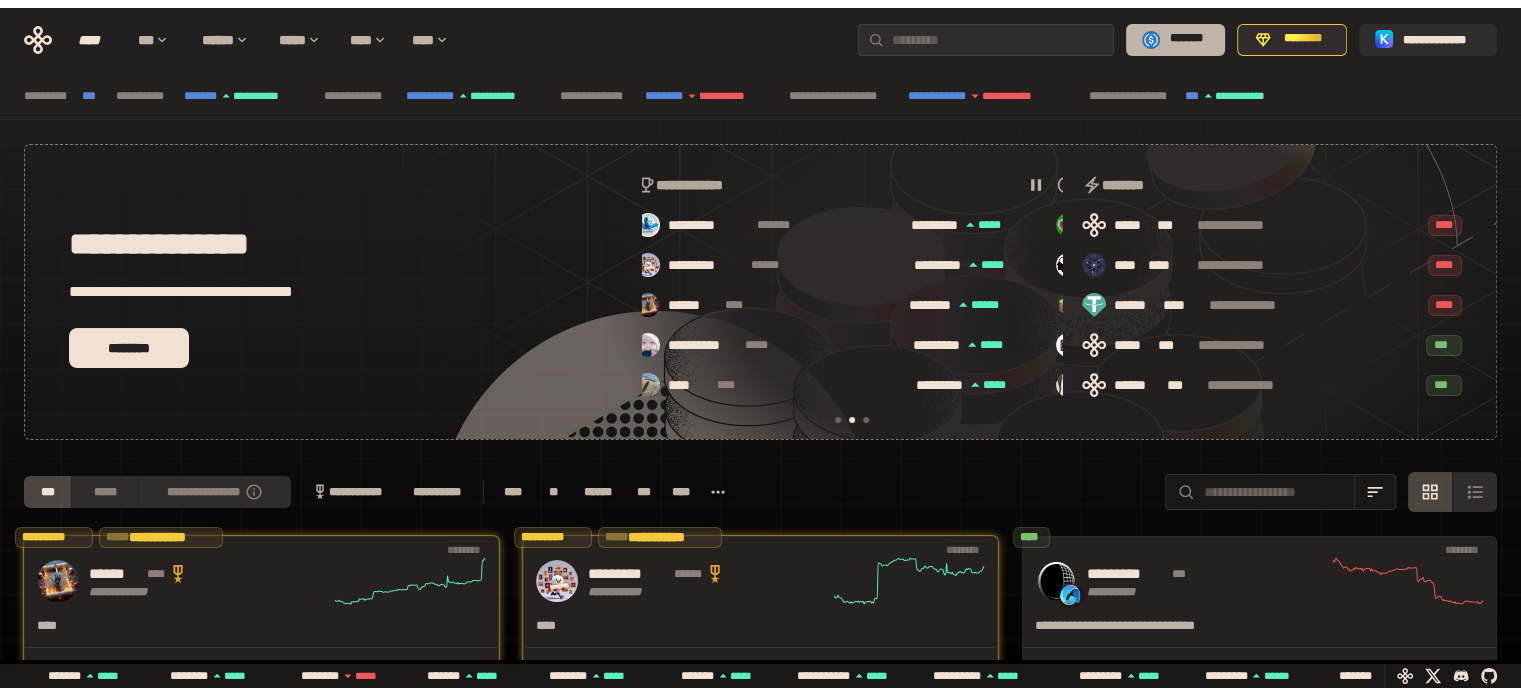scroll, scrollTop: 0, scrollLeft: 436, axis: horizontal 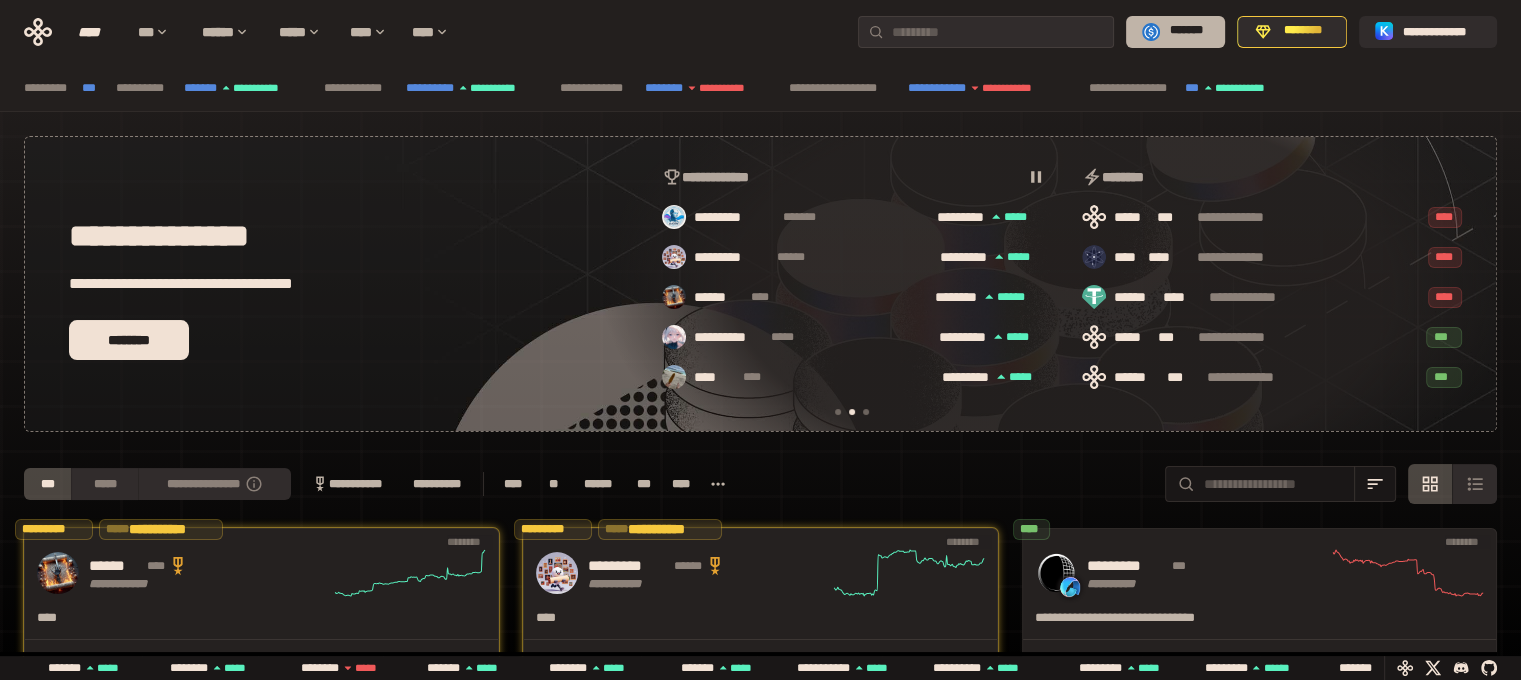 click on "*******" at bounding box center (1175, 32) 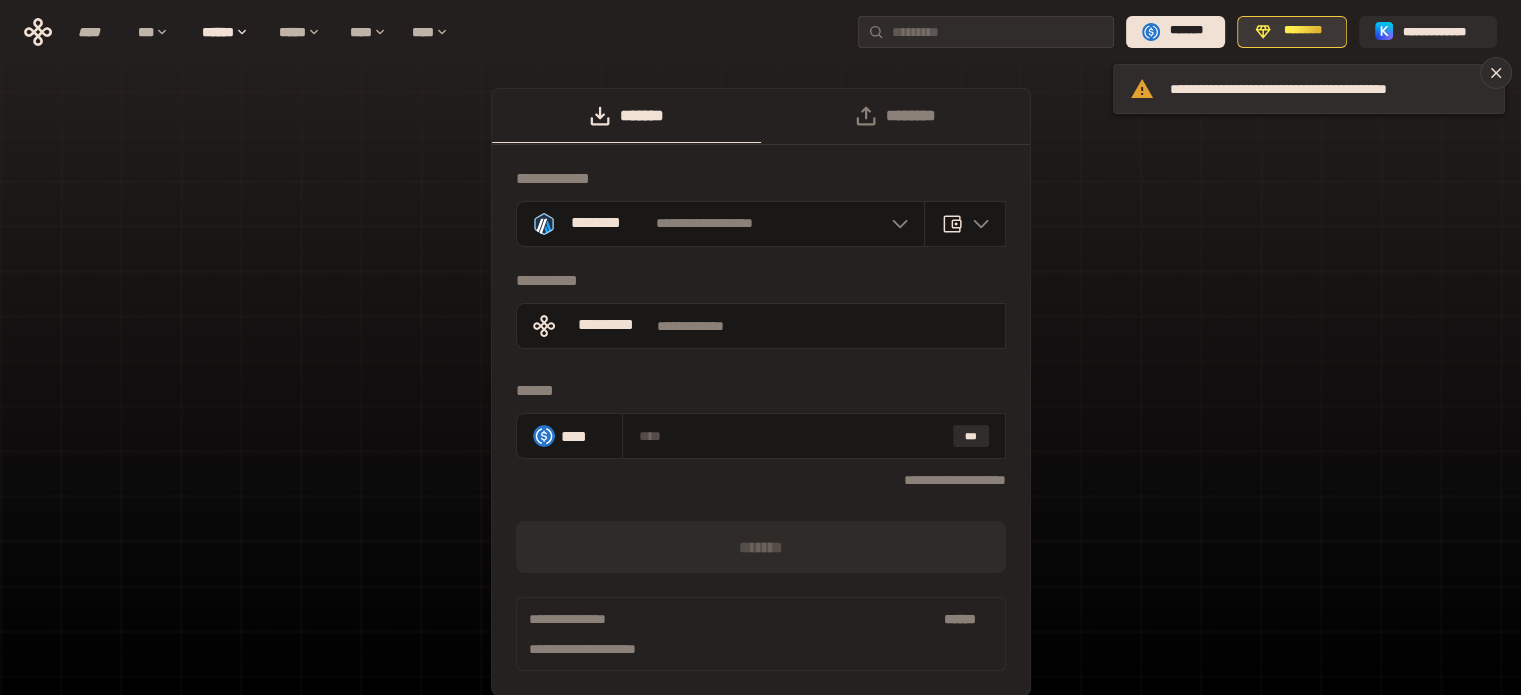 click on "********" at bounding box center [1303, 31] 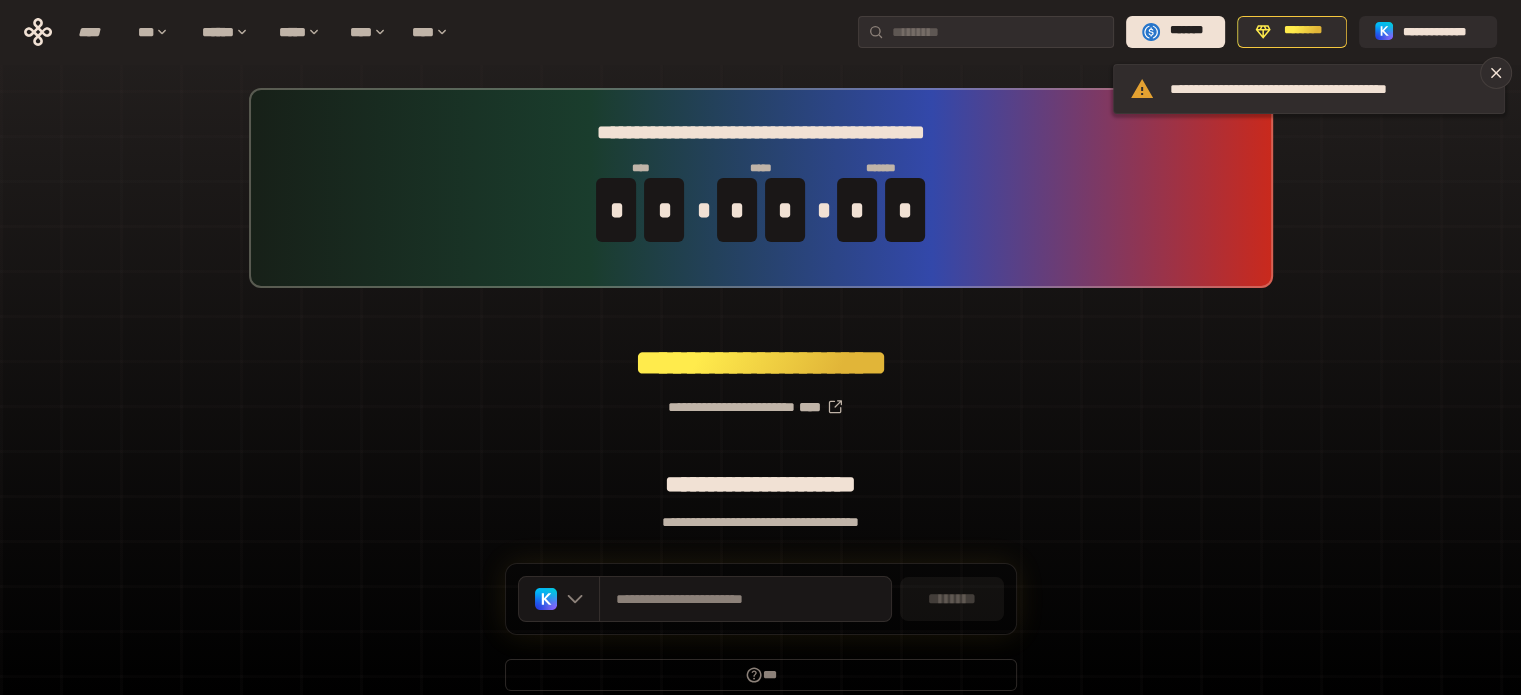 click on "**********" at bounding box center (760, 399) 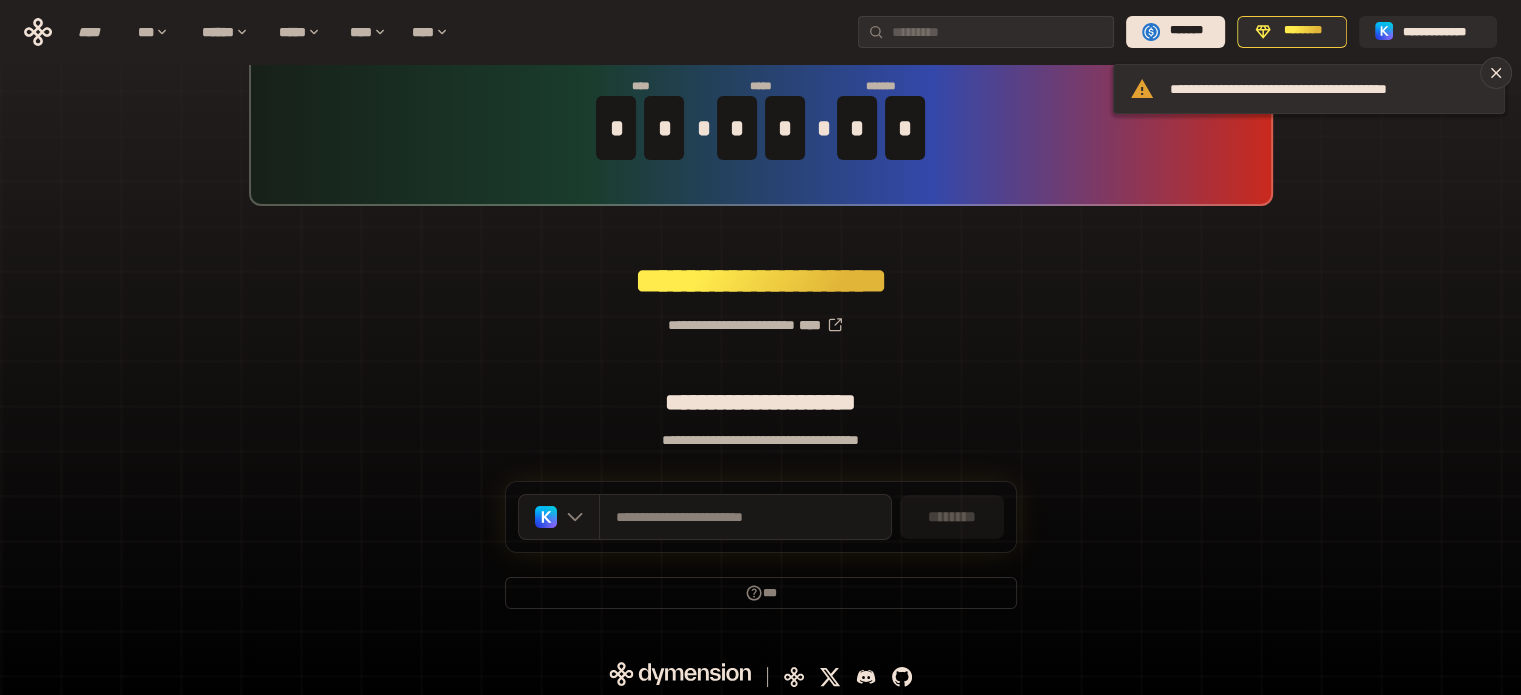 scroll, scrollTop: 87, scrollLeft: 0, axis: vertical 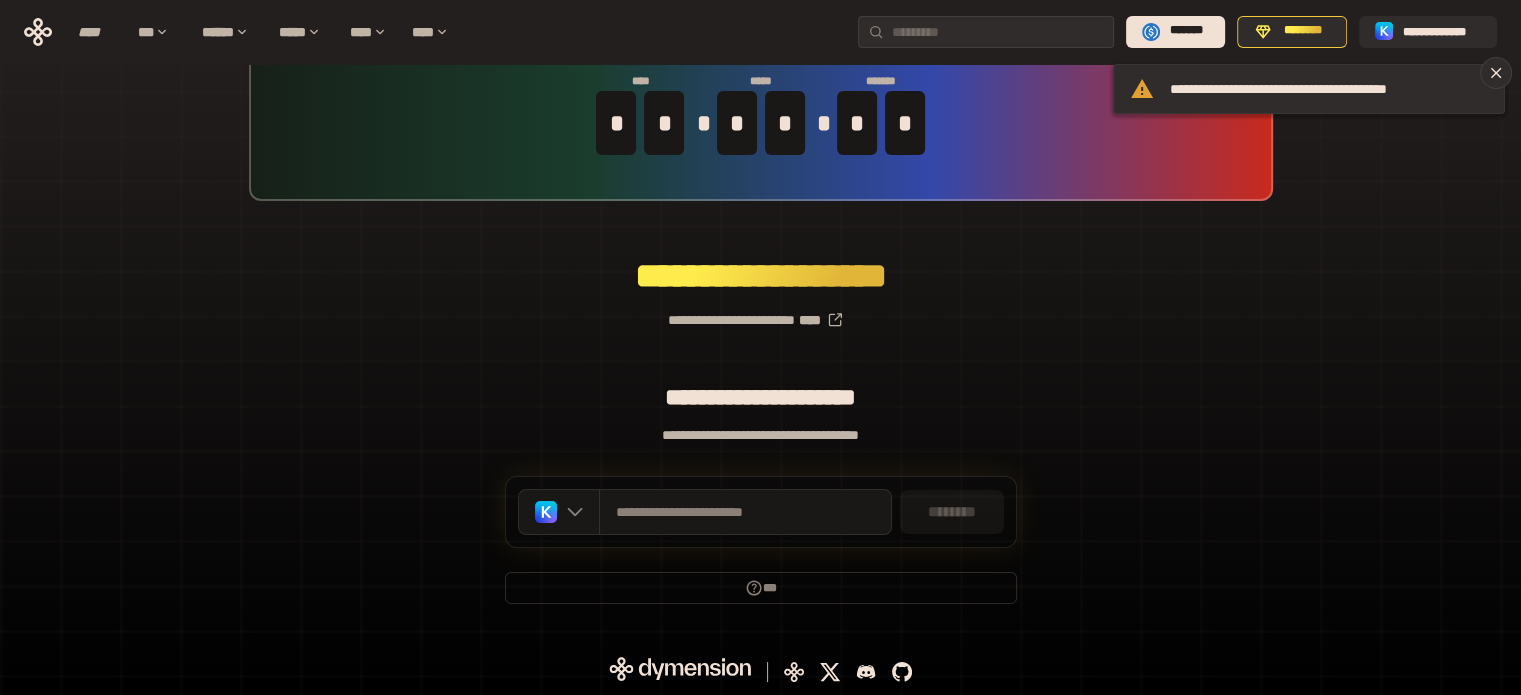 click on "********* ********" at bounding box center (760, 276) 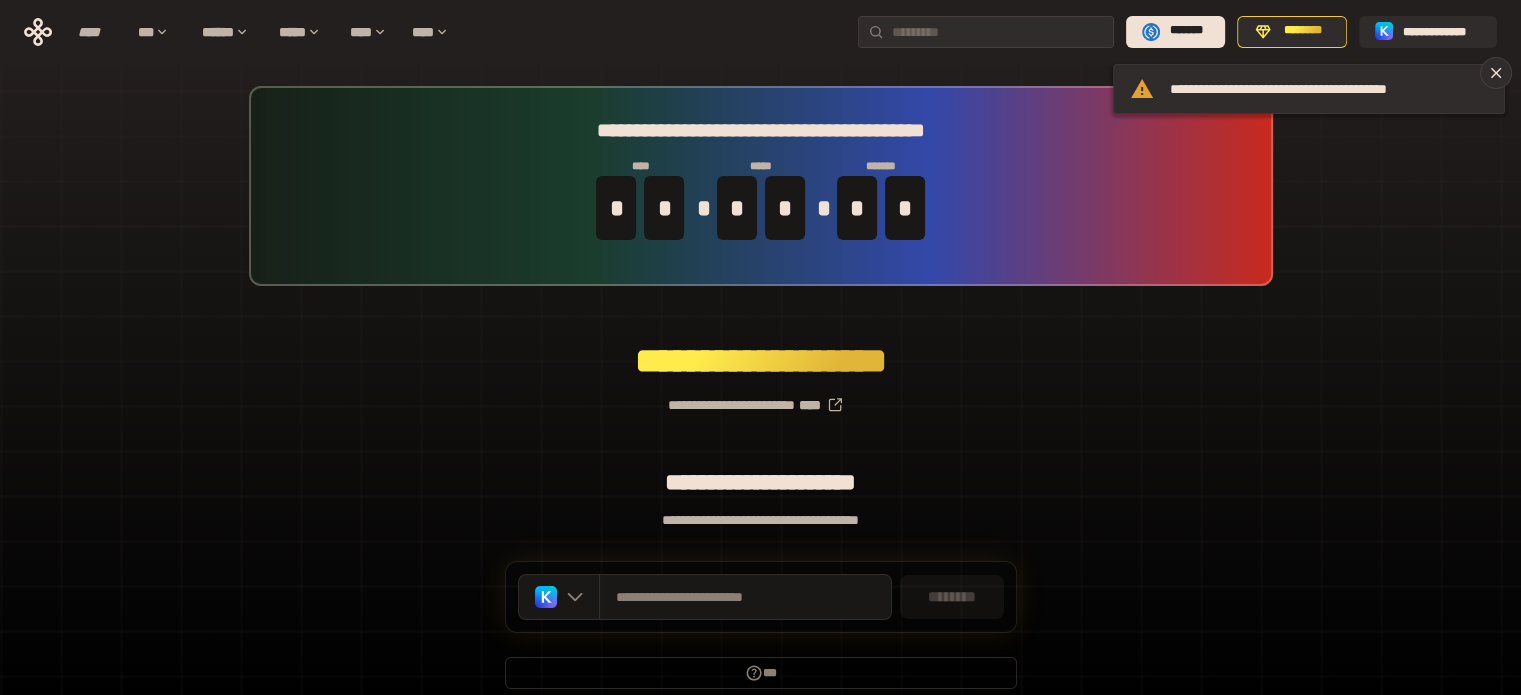 scroll, scrollTop: 0, scrollLeft: 0, axis: both 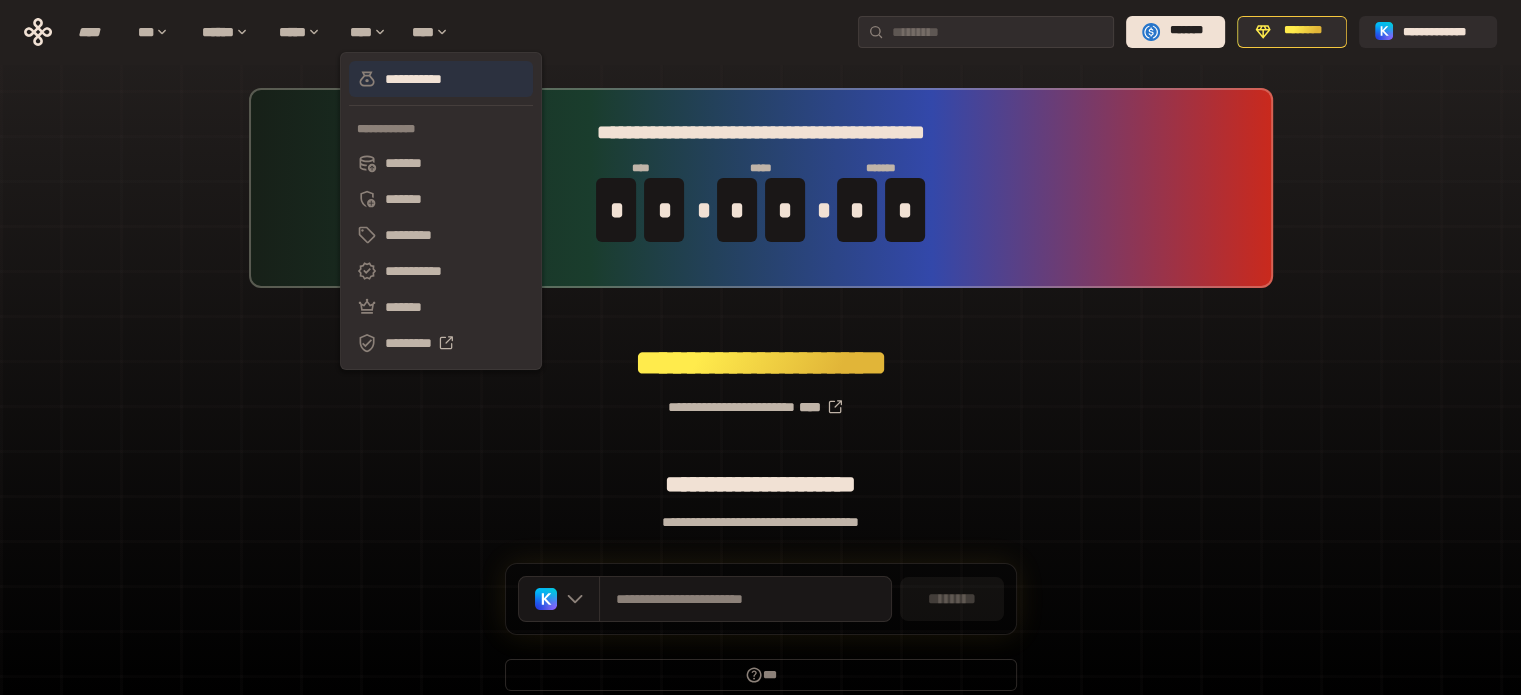 click on "**********" at bounding box center (441, 79) 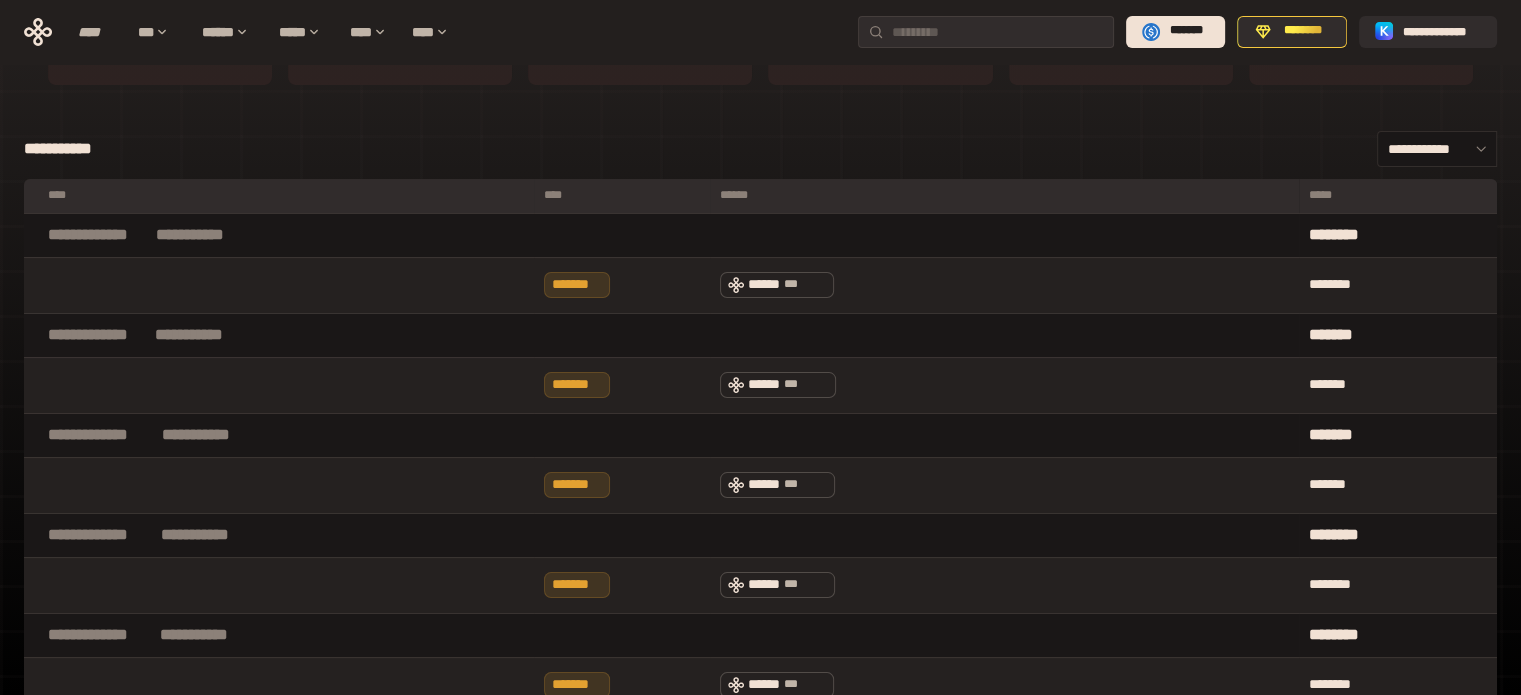 scroll, scrollTop: 0, scrollLeft: 0, axis: both 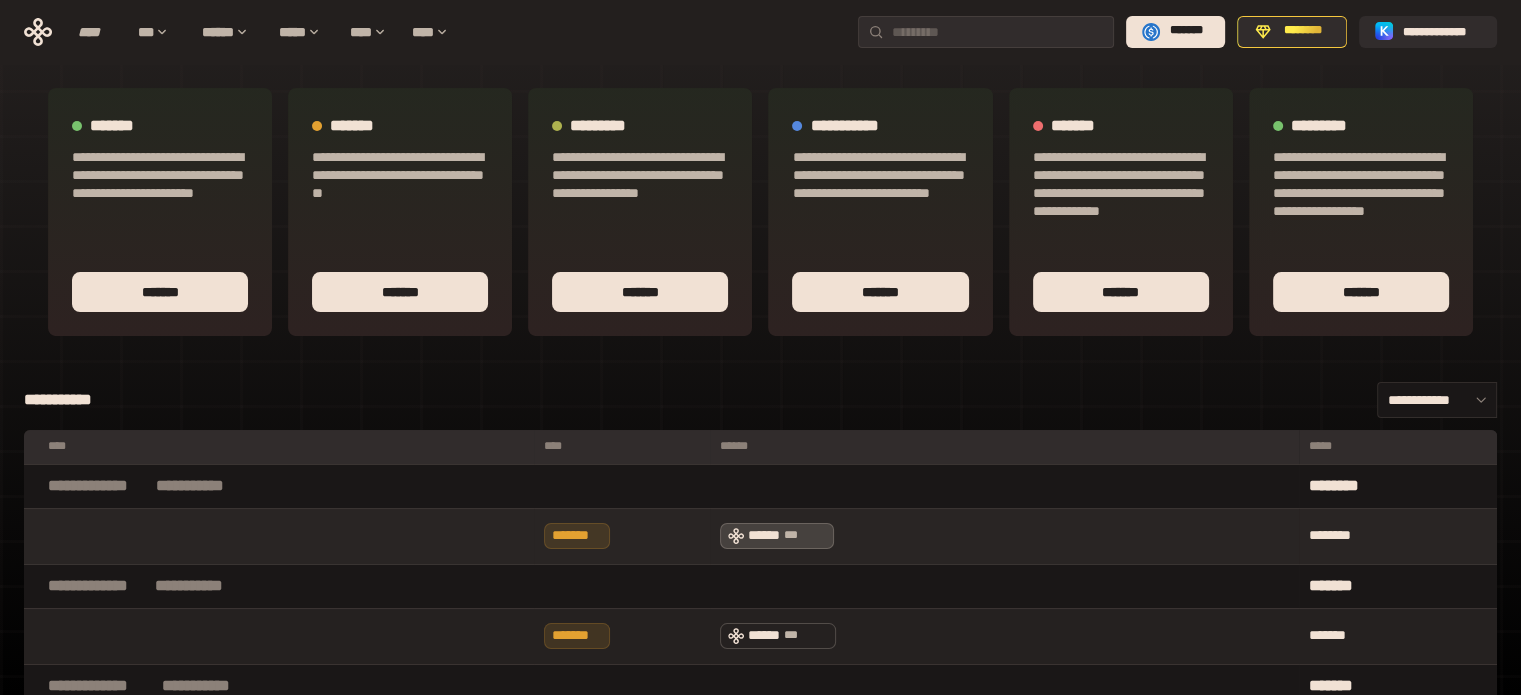 click on "***" at bounding box center [798, 535] 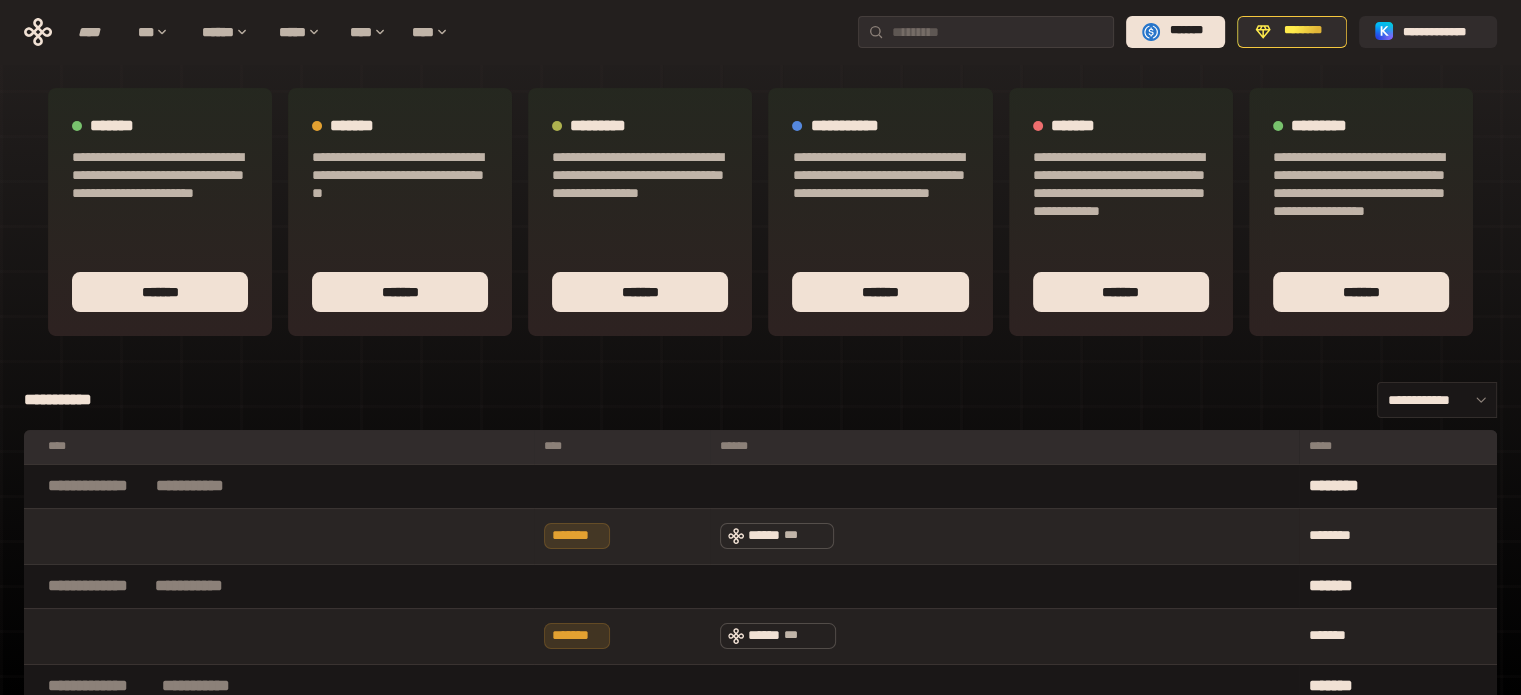 click on "*******" at bounding box center [577, 536] 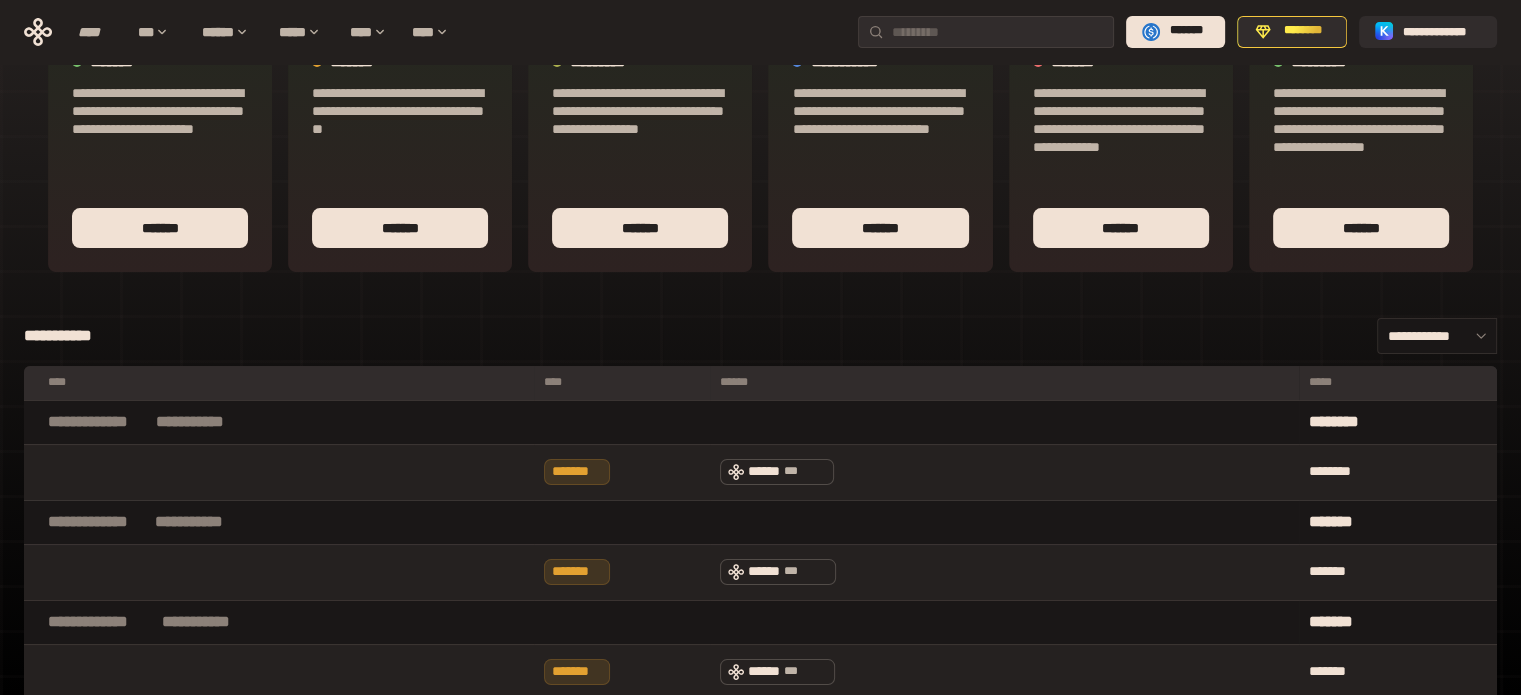 scroll, scrollTop: 200, scrollLeft: 0, axis: vertical 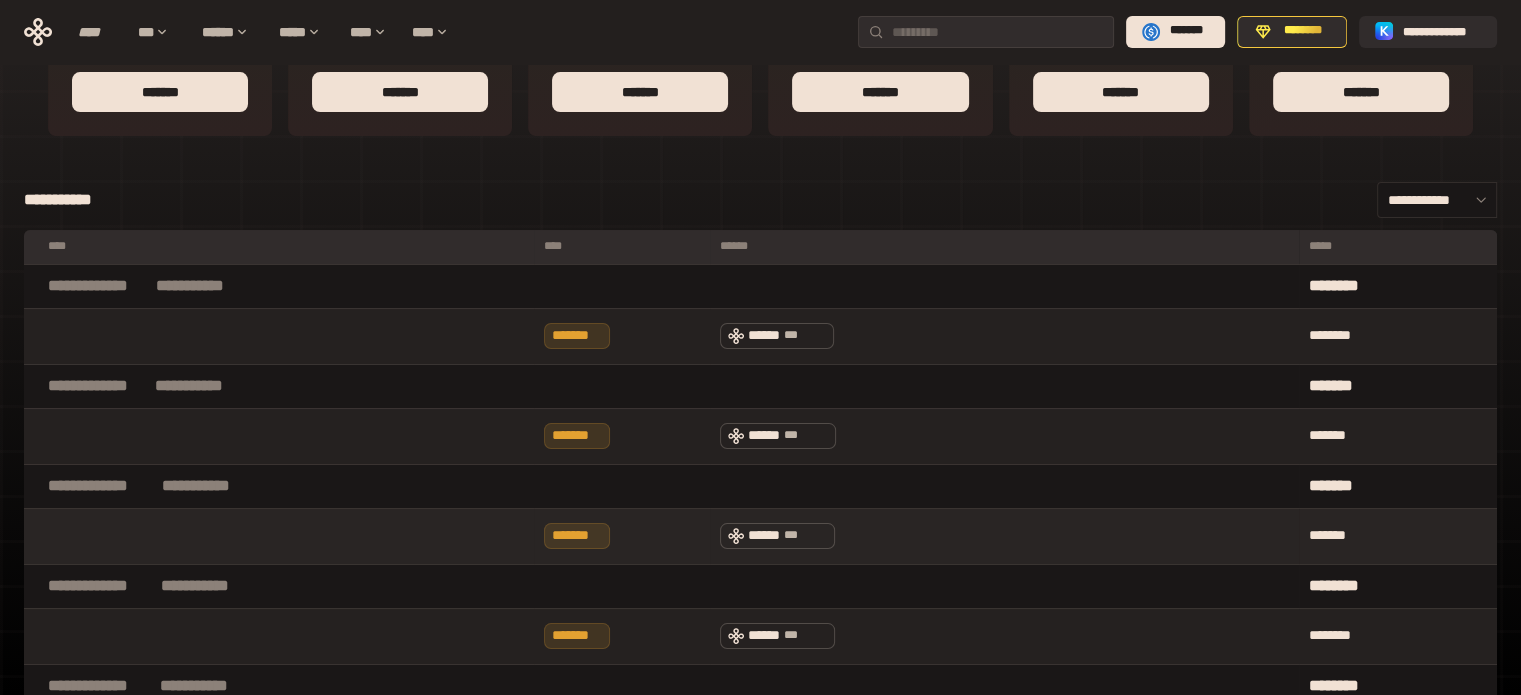 click on "*******" at bounding box center [577, 536] 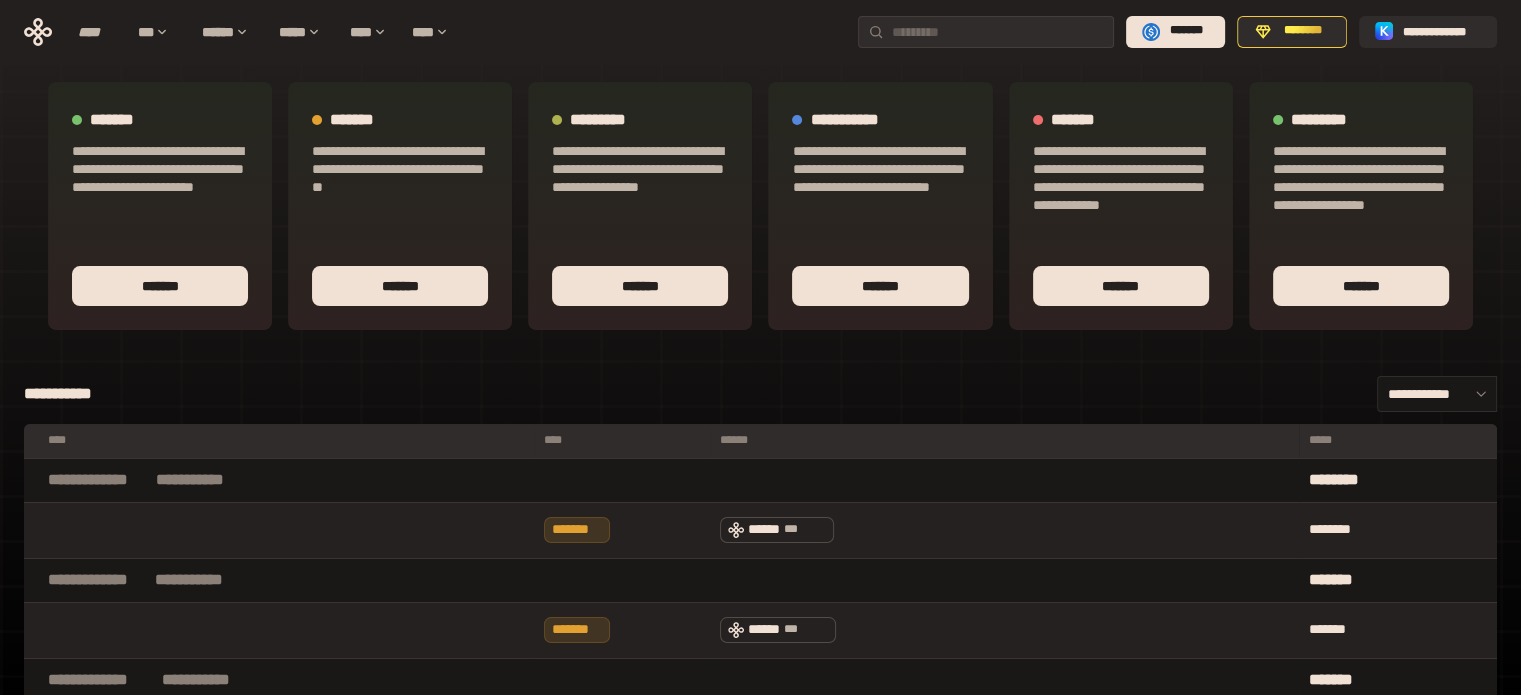scroll, scrollTop: 0, scrollLeft: 0, axis: both 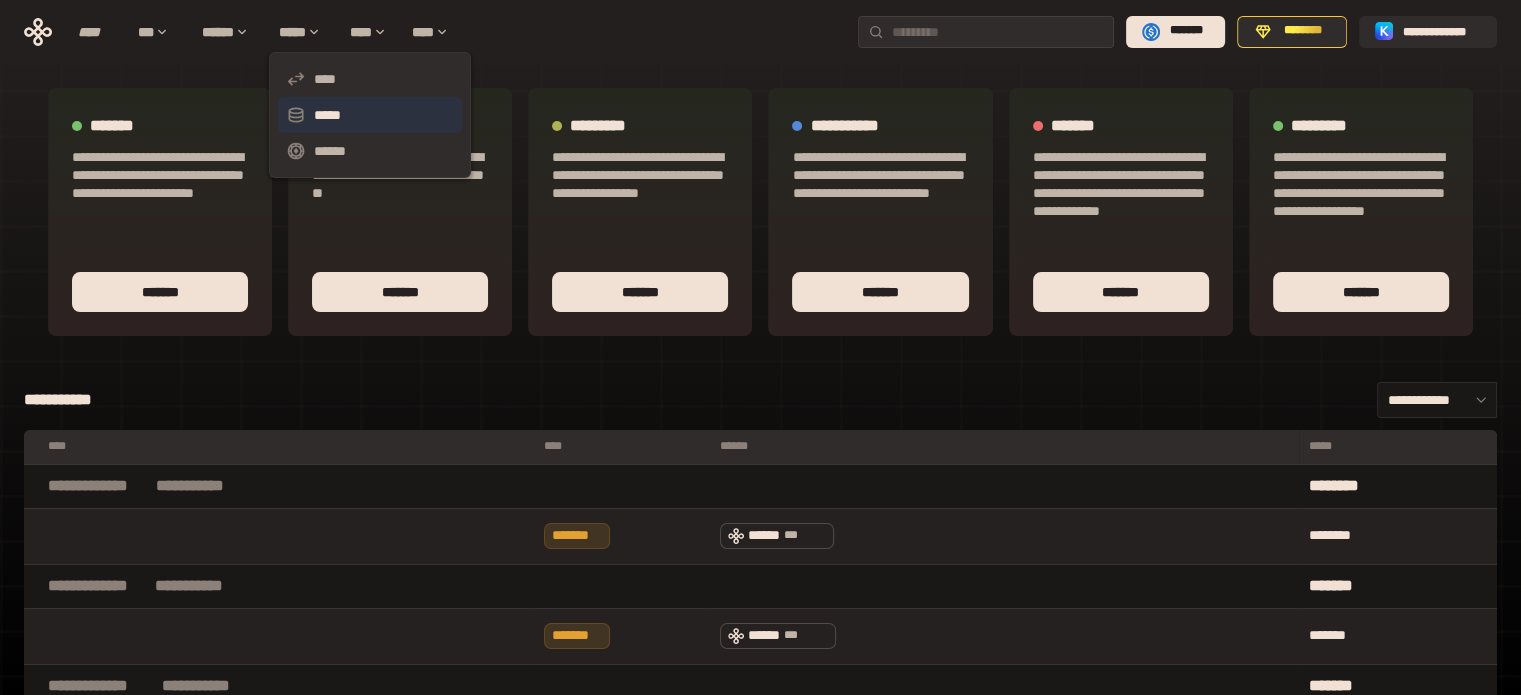 click on "*****" at bounding box center [370, 115] 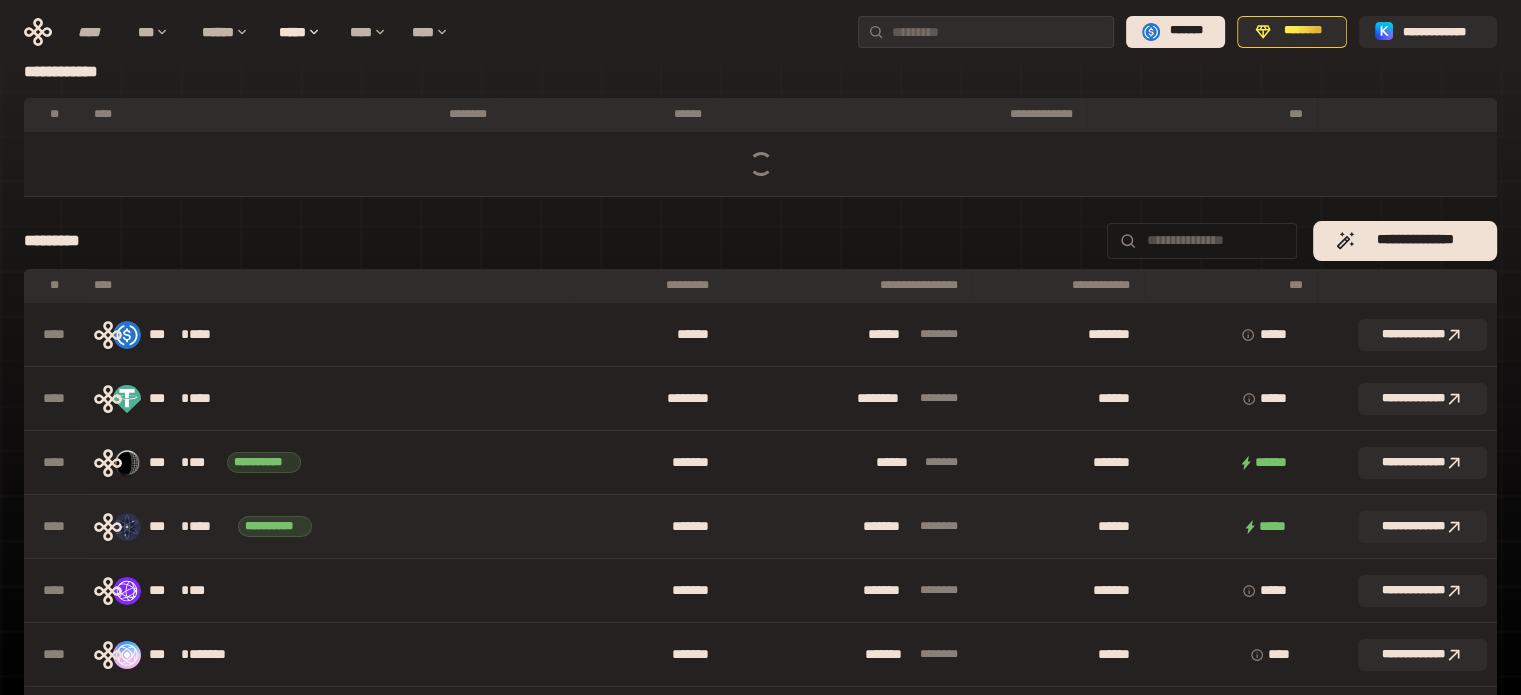 scroll, scrollTop: 0, scrollLeft: 0, axis: both 